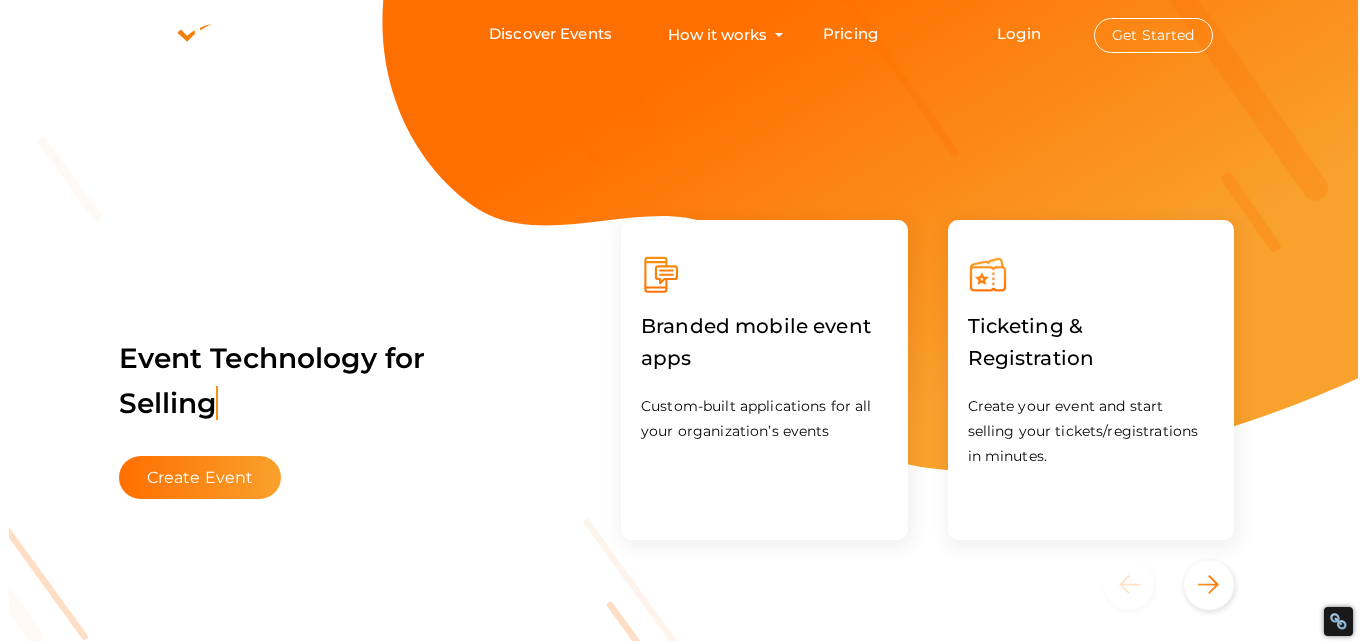 scroll, scrollTop: 0, scrollLeft: 0, axis: both 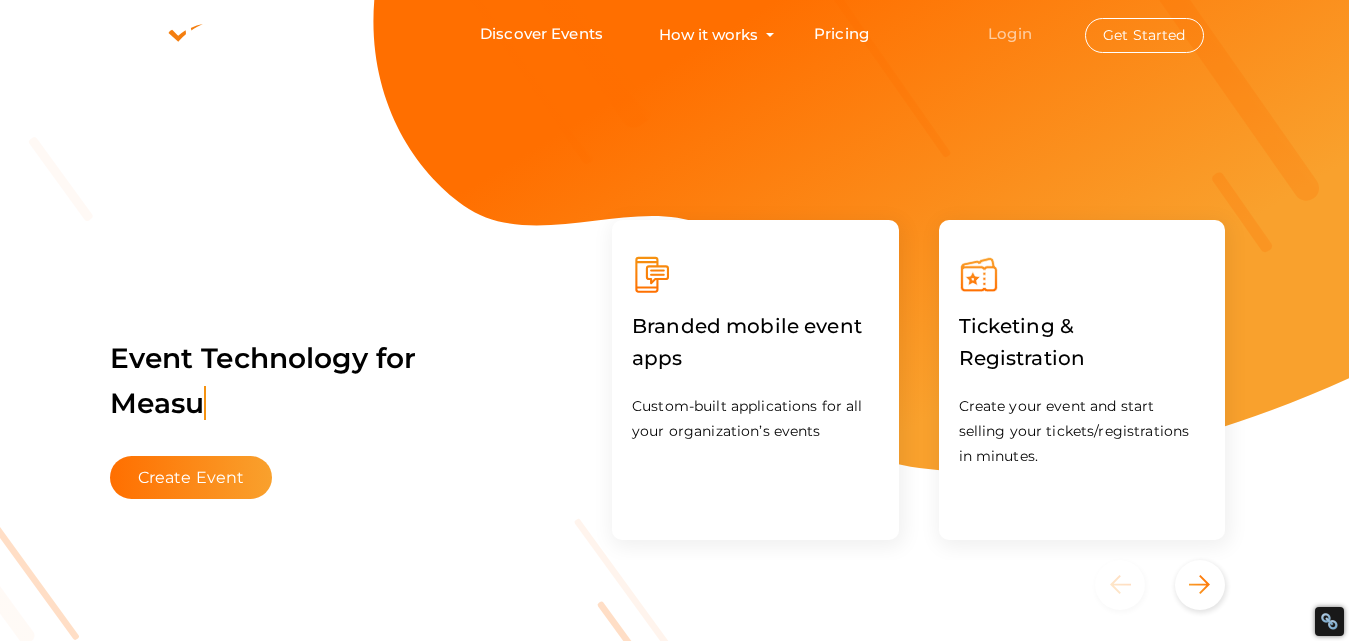 click on "Login" at bounding box center [1010, 33] 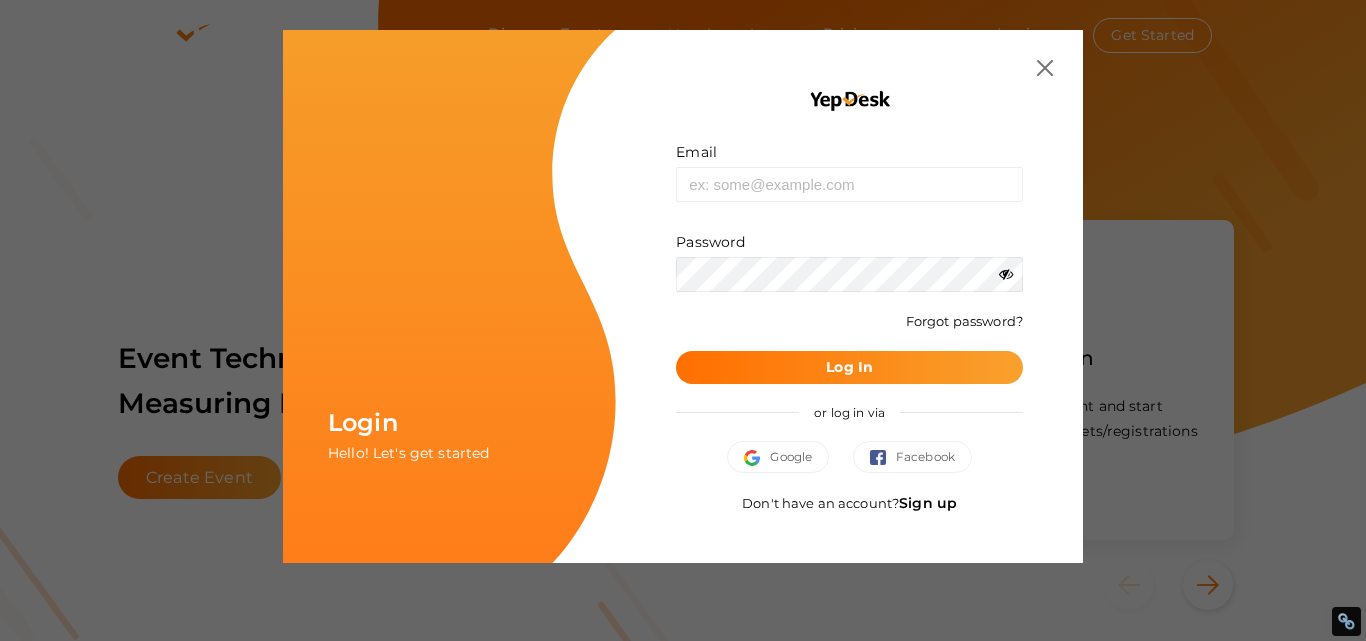 click on "Sign up" at bounding box center [928, 503] 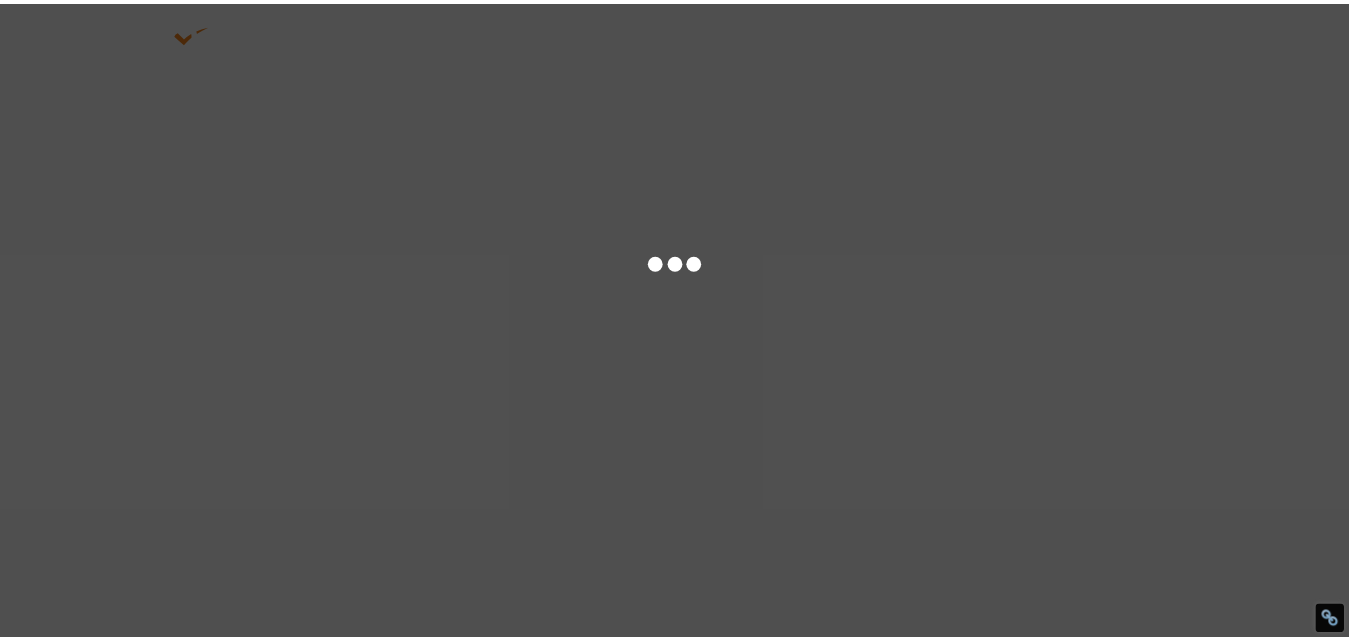 scroll, scrollTop: 0, scrollLeft: 0, axis: both 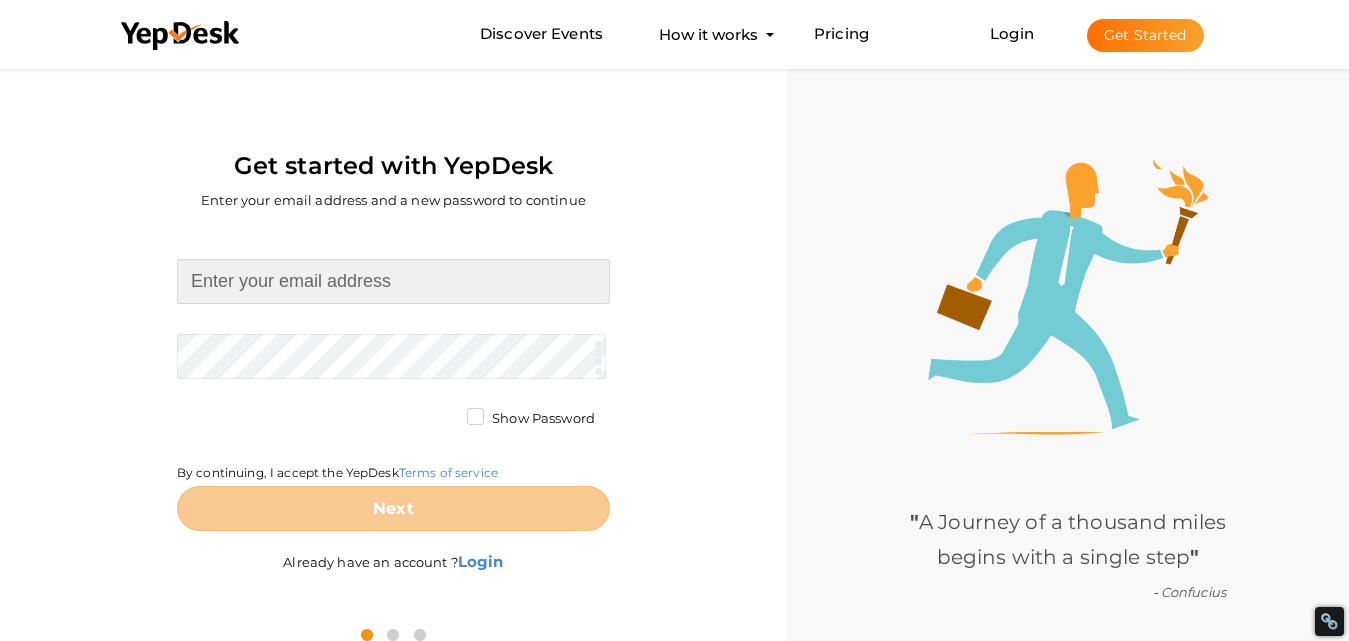 click at bounding box center (393, 281) 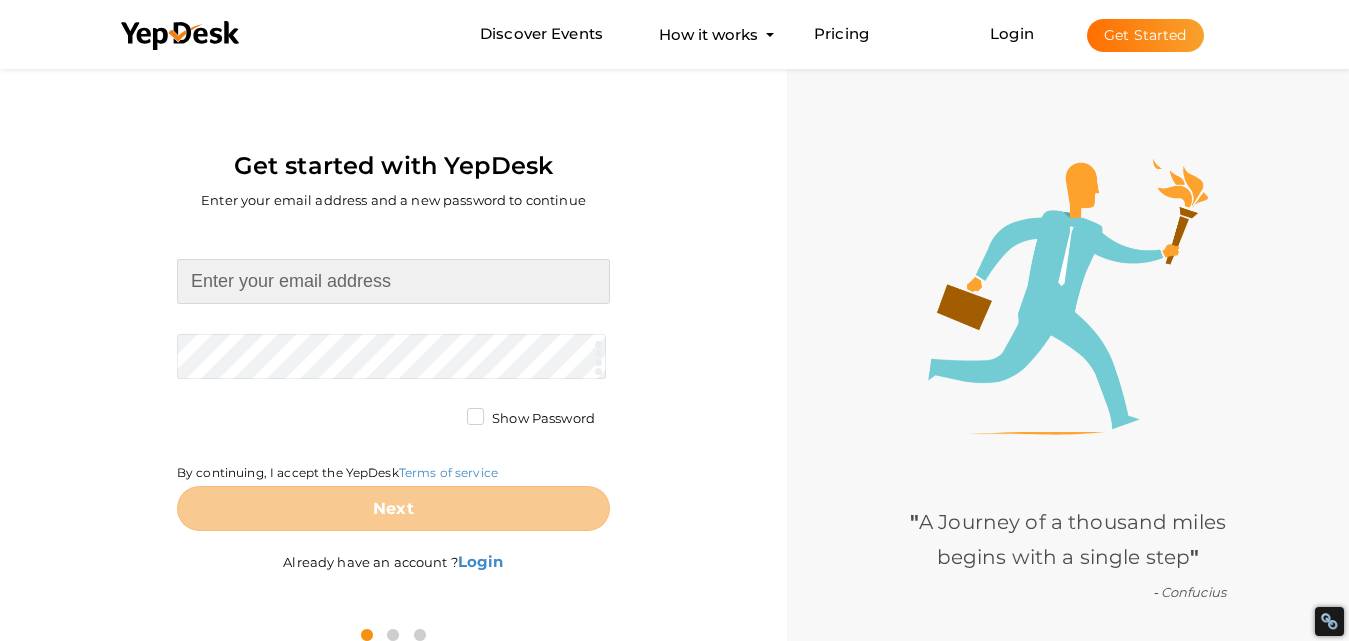paste on "astrologerrksharma10@[EMAIL]" 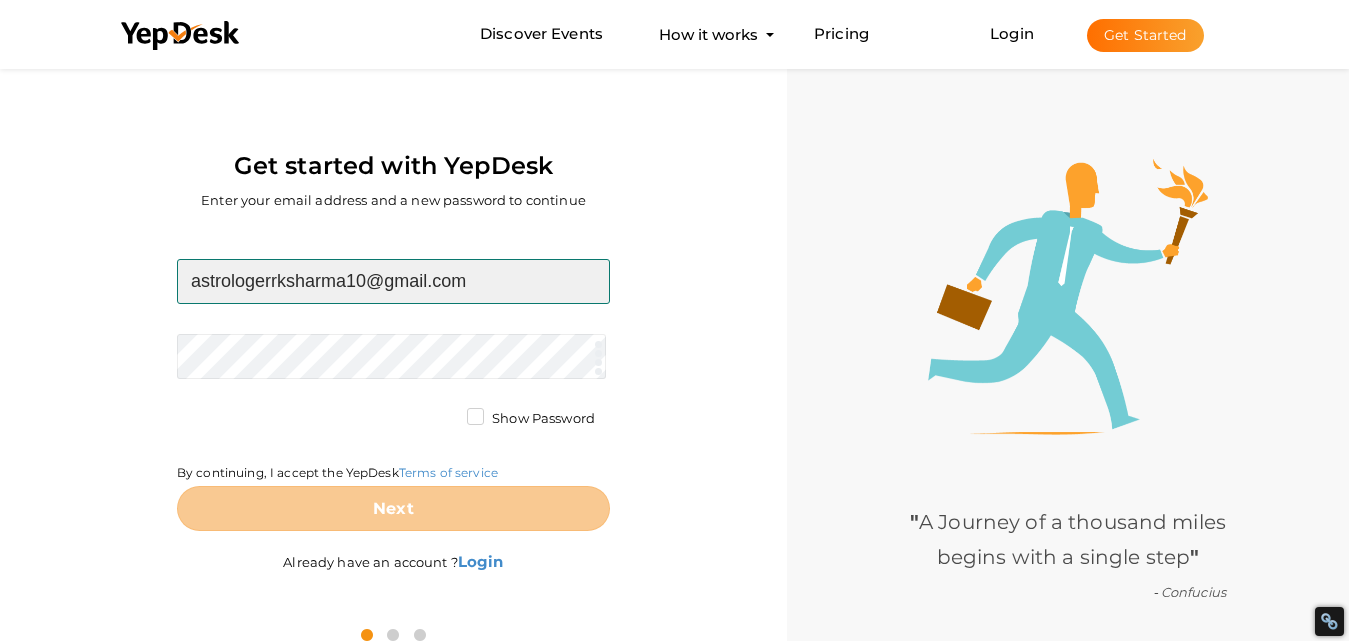 type on "astrologerrksharma10@[EMAIL]" 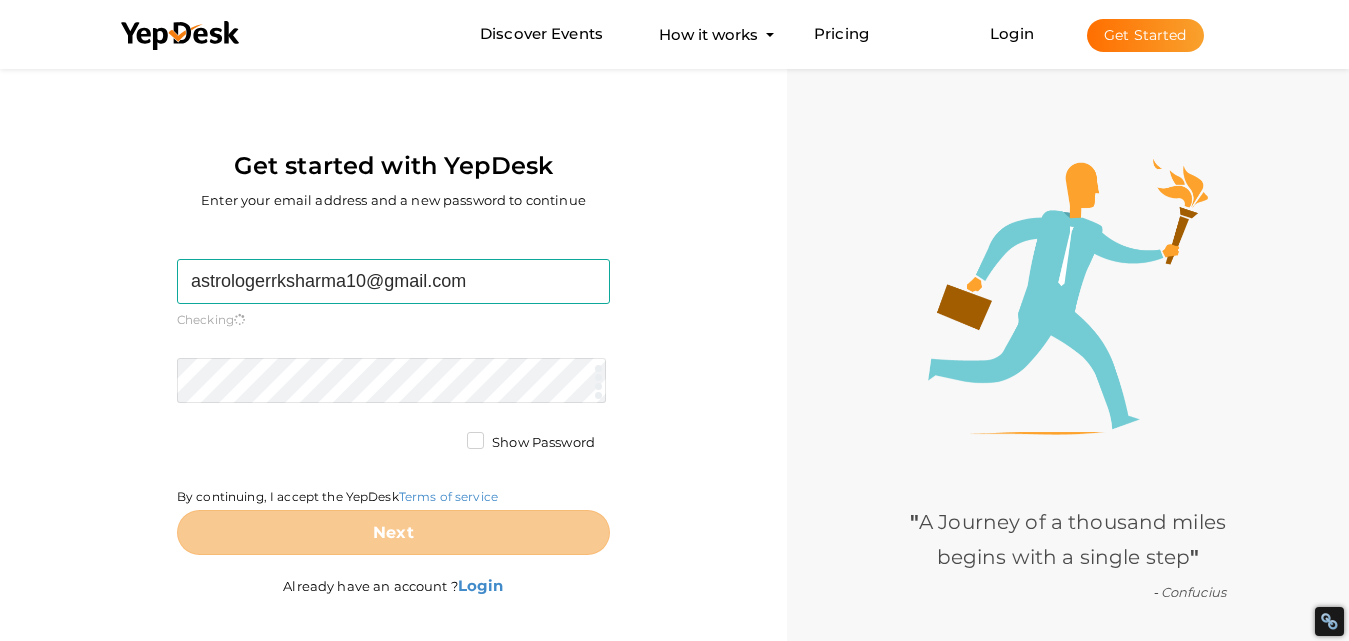 click on "astrologerrksharma10@gmail.com   Required.
Invalid
email.   Checking
You already have a YepDesk
account. Please  Sign in  your account to create
an organization / group.
Required.
Passwords must be between 4 and 20 characters.
Show Password
By continuing, I accept the YepDesk  Terms of
service
Next" at bounding box center [393, 407] 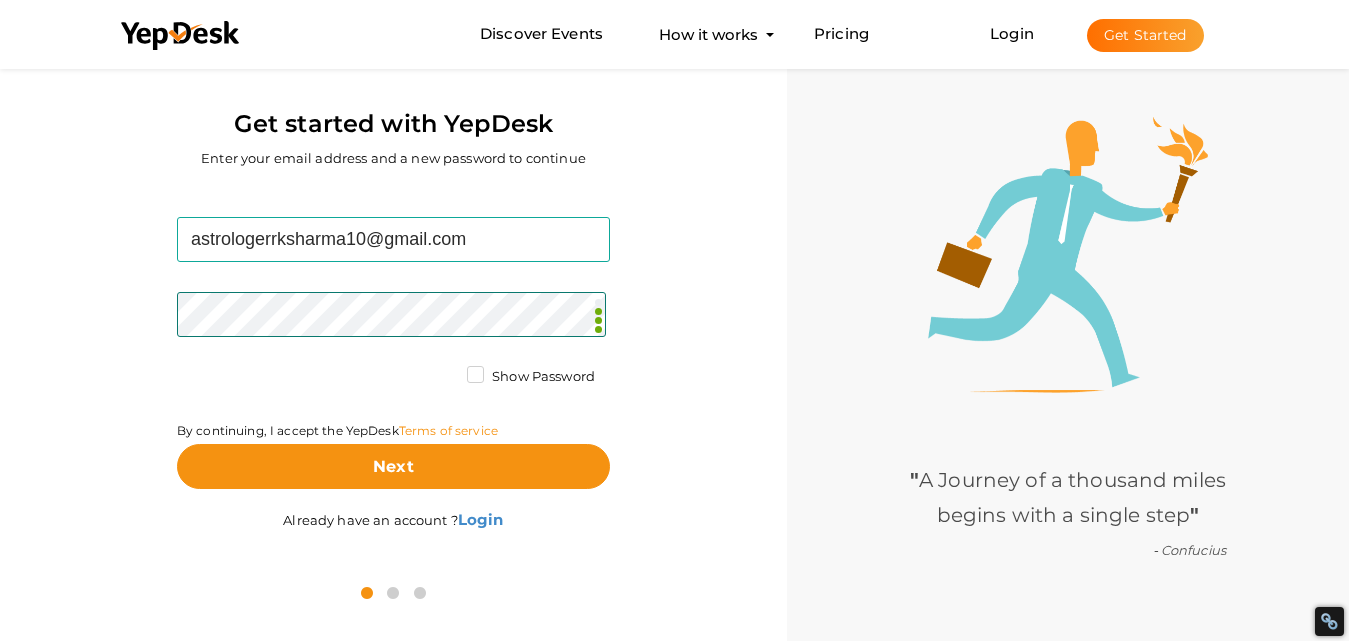 scroll, scrollTop: 64, scrollLeft: 0, axis: vertical 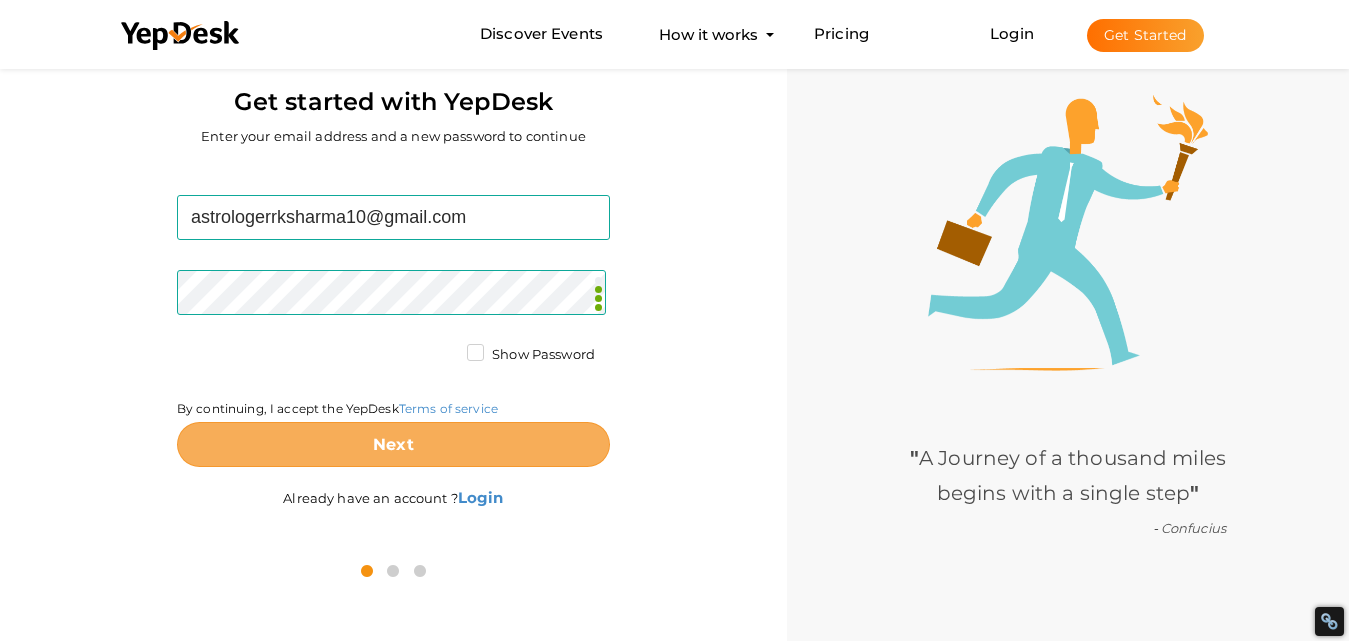click on "Next" at bounding box center [393, 444] 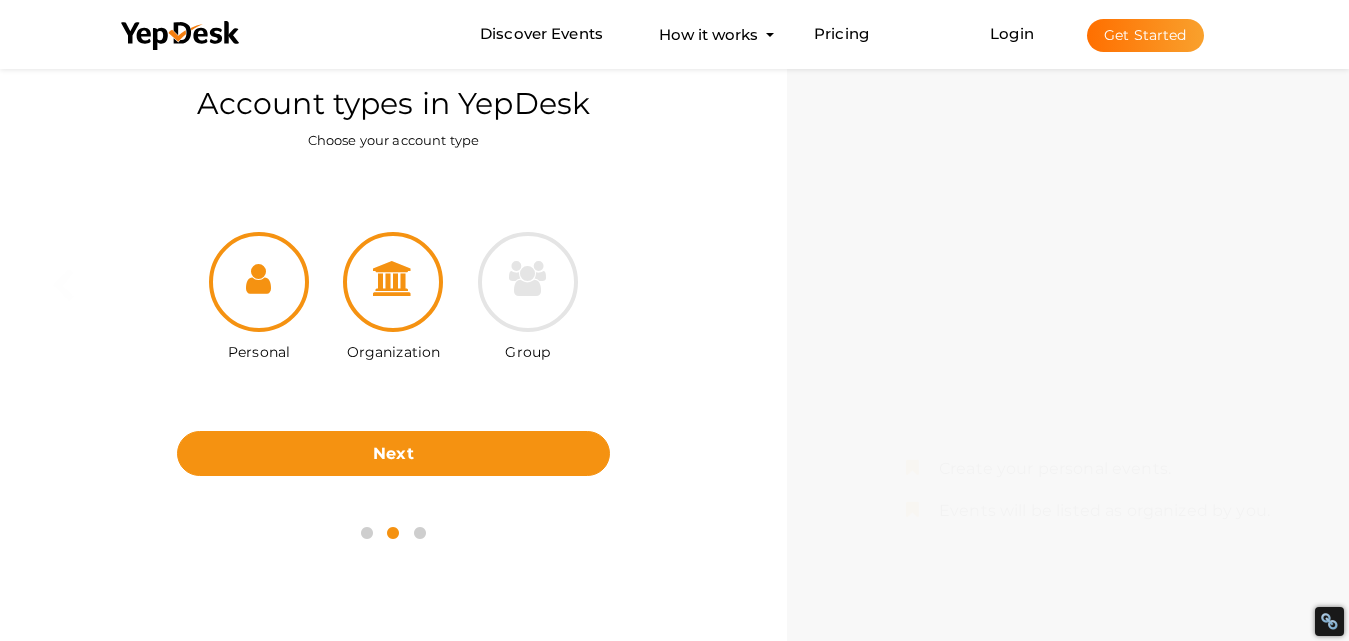 click at bounding box center (393, 278) 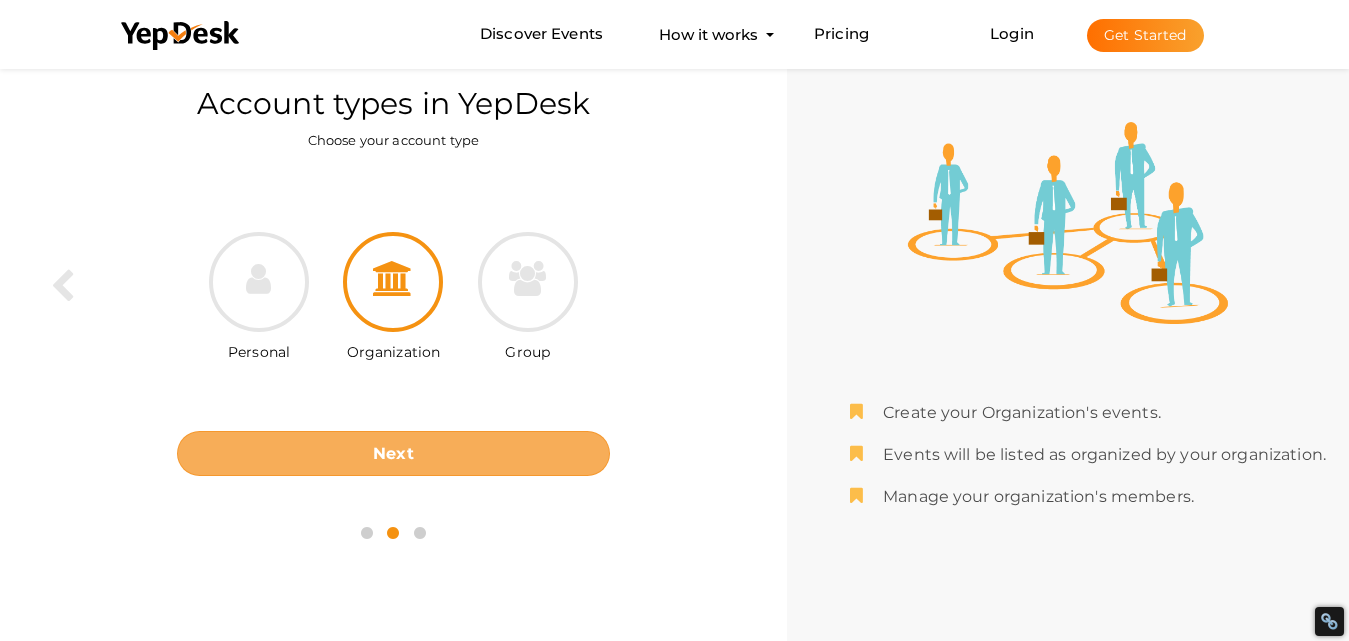 click on "Next" at bounding box center [393, 453] 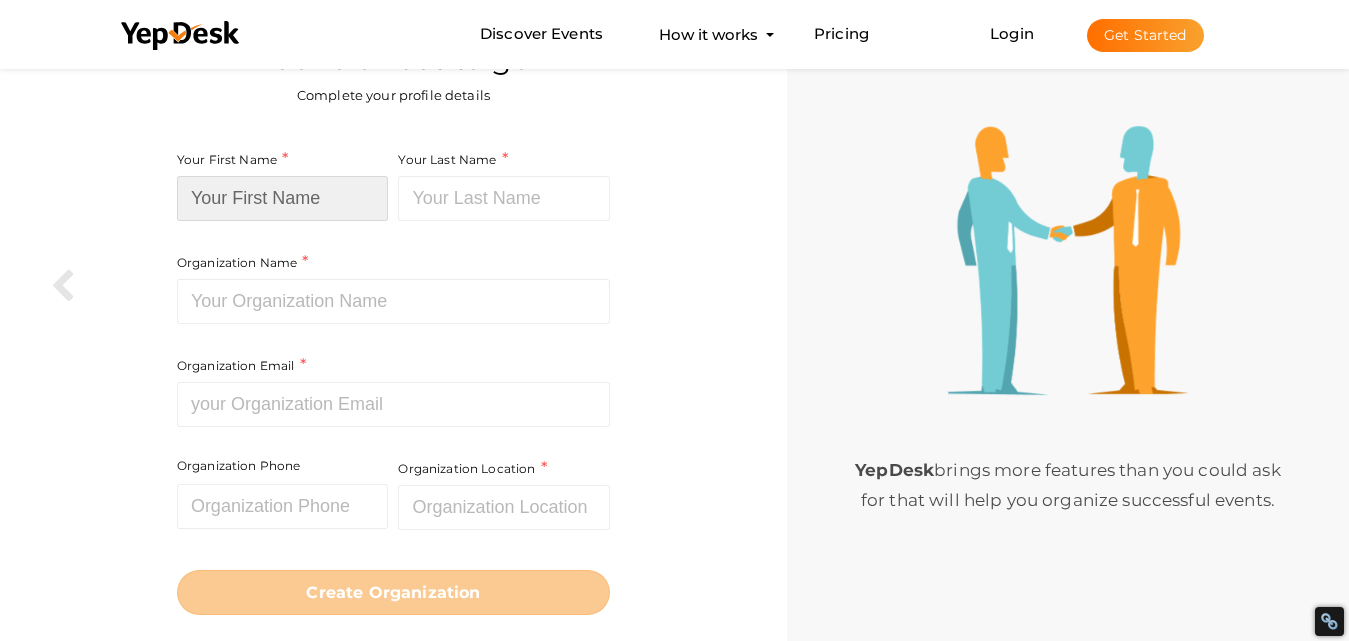click at bounding box center (283, 198) 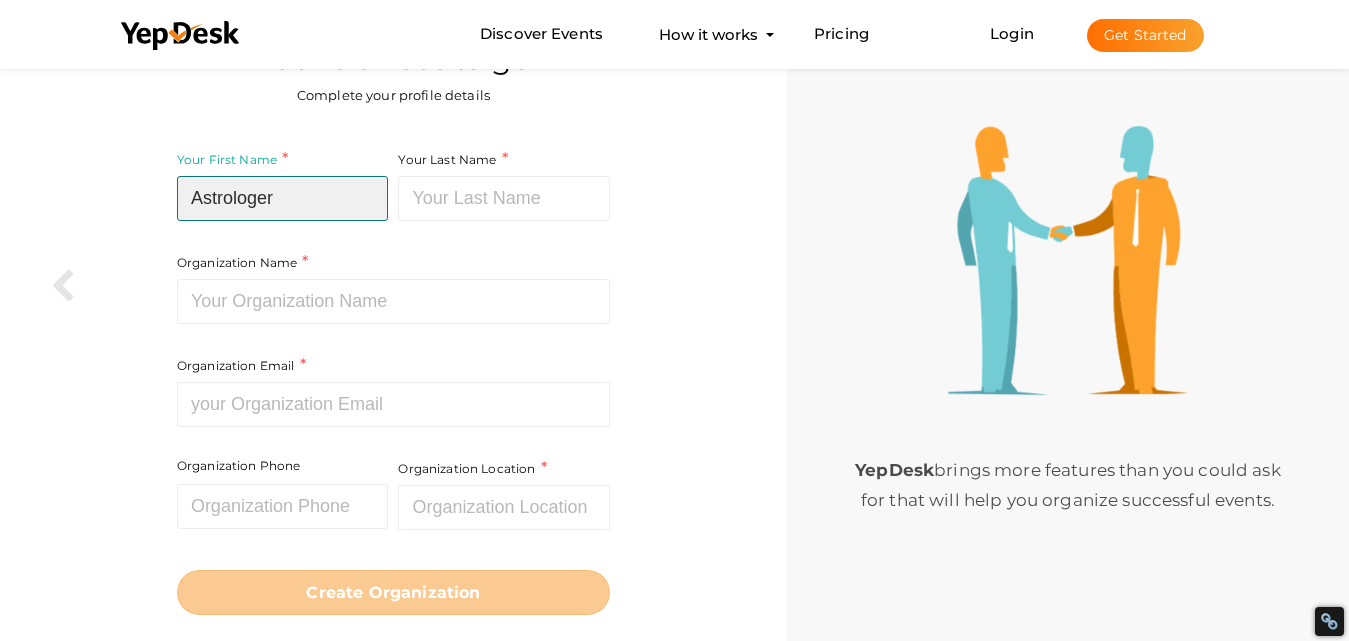 type on "Astrologer" 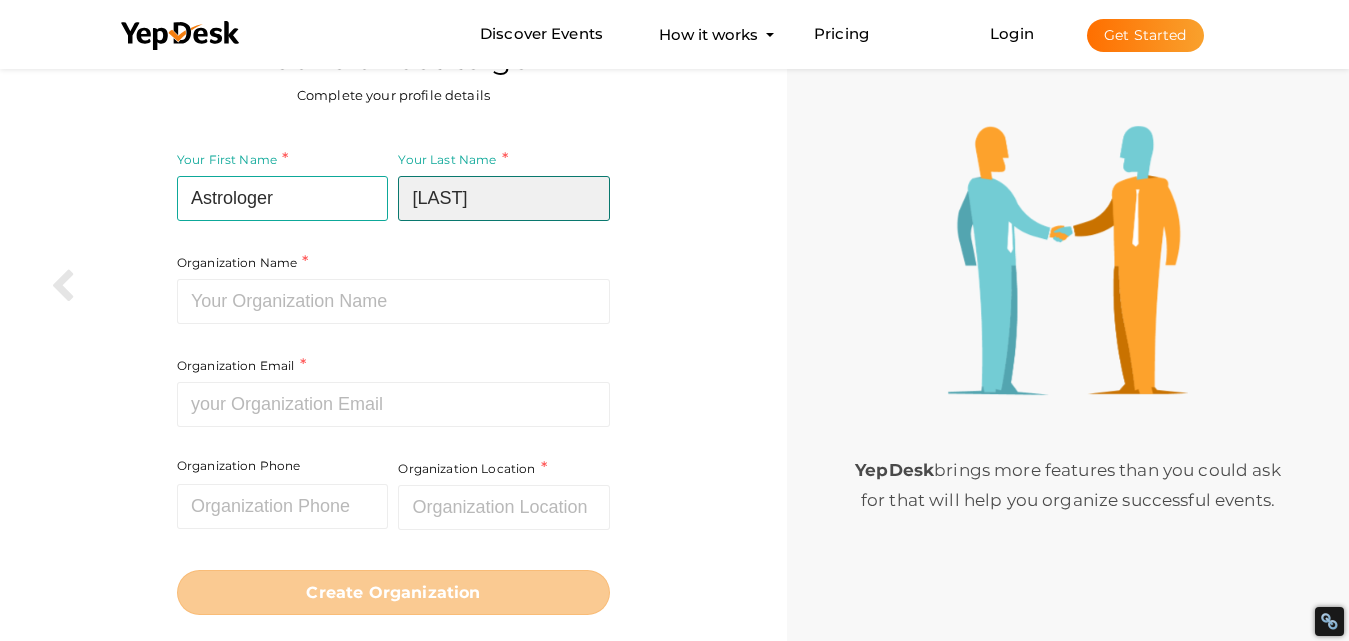 type on "RKSharma" 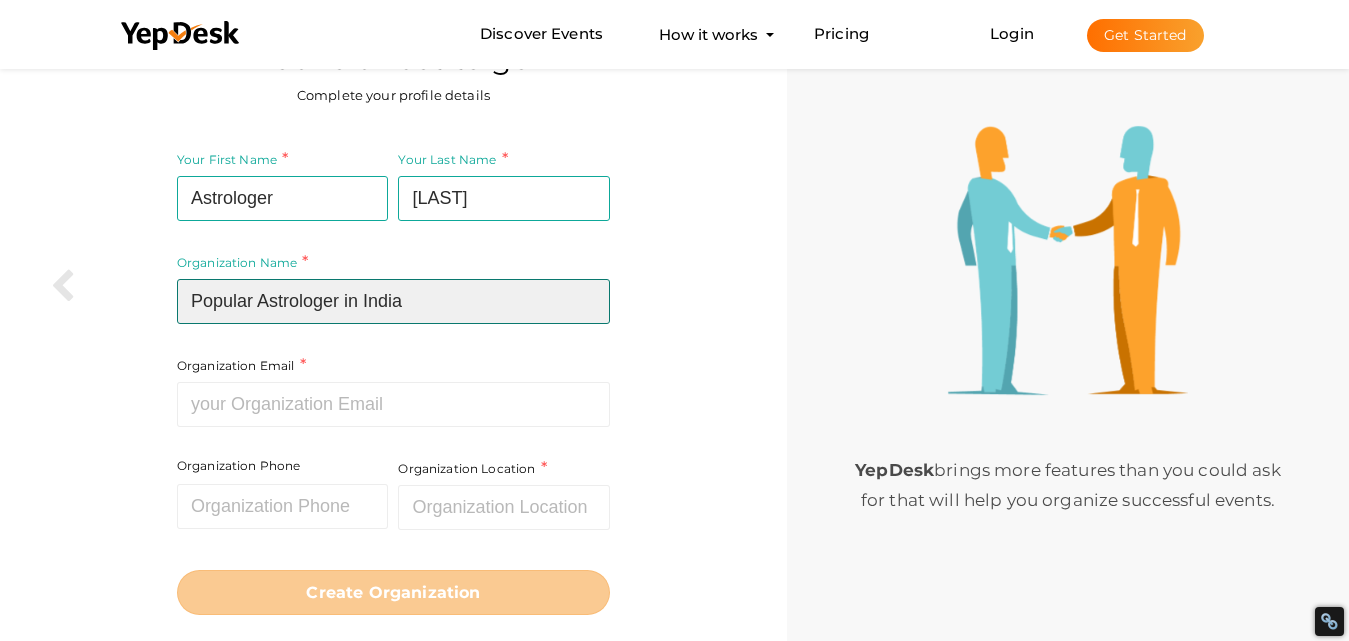 type on "Popular Astrologer in India" 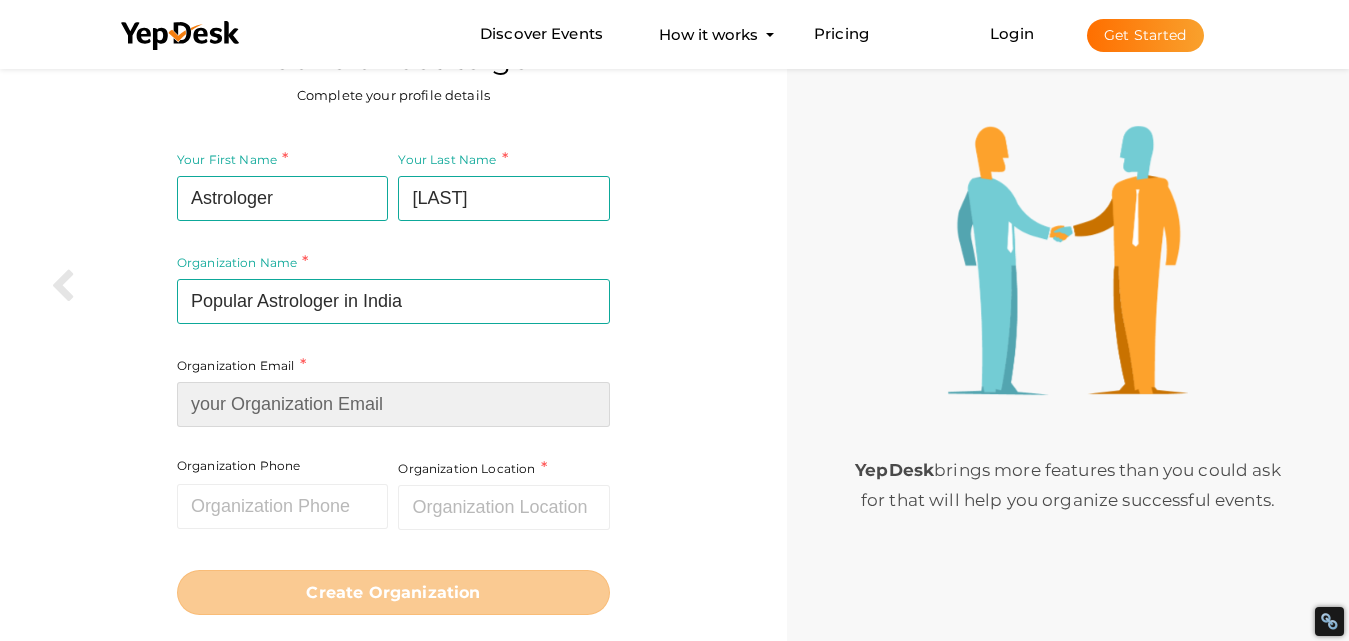 paste on "astrologerrksharma10@gmail.com" 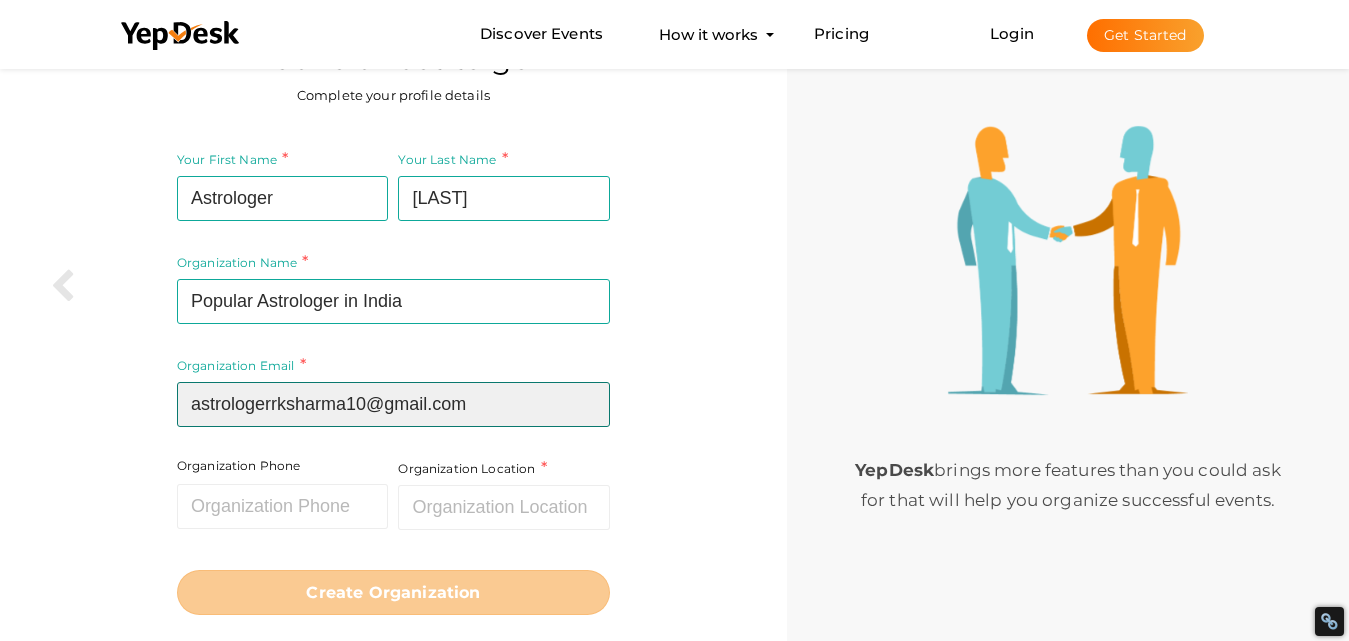 type on "astrologerrksharma10@gmail.com" 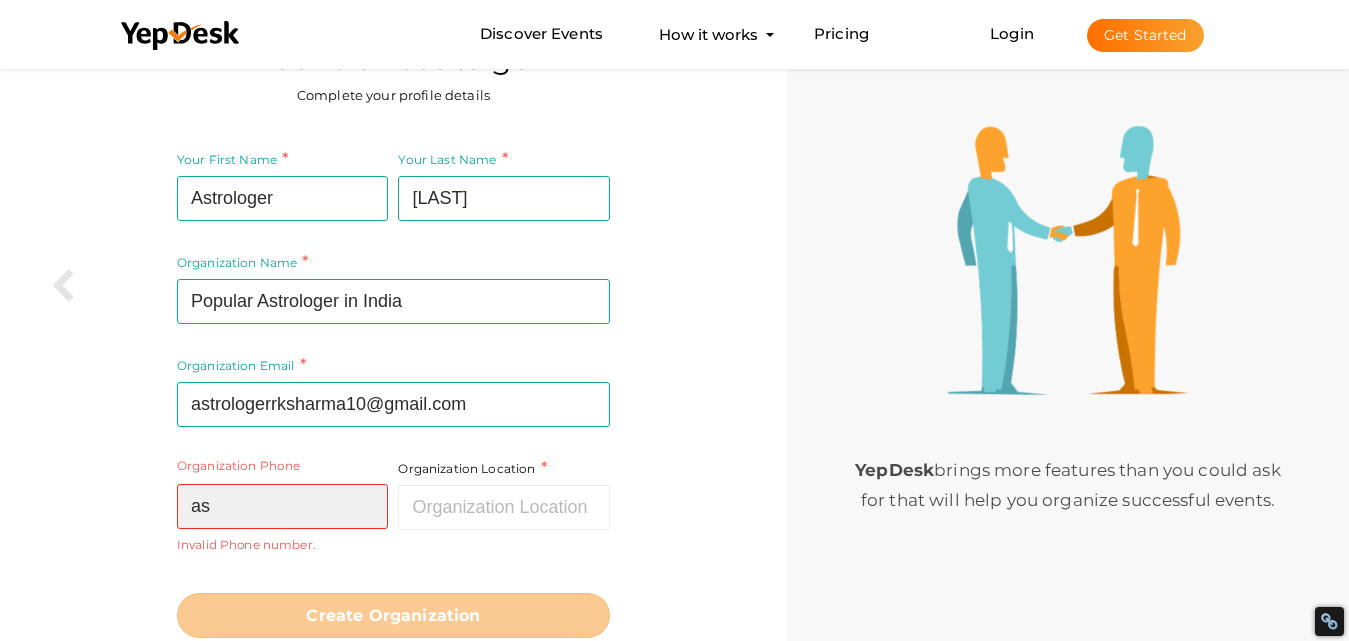 type on "a" 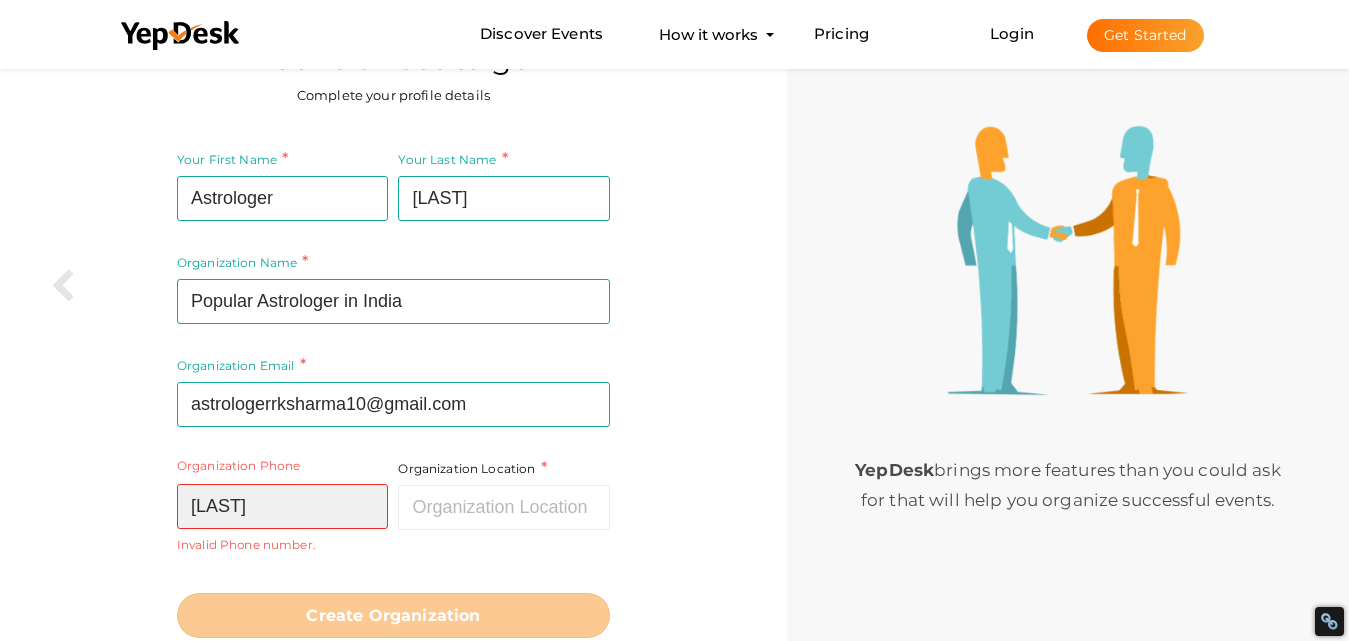 type on "rksharmaji" 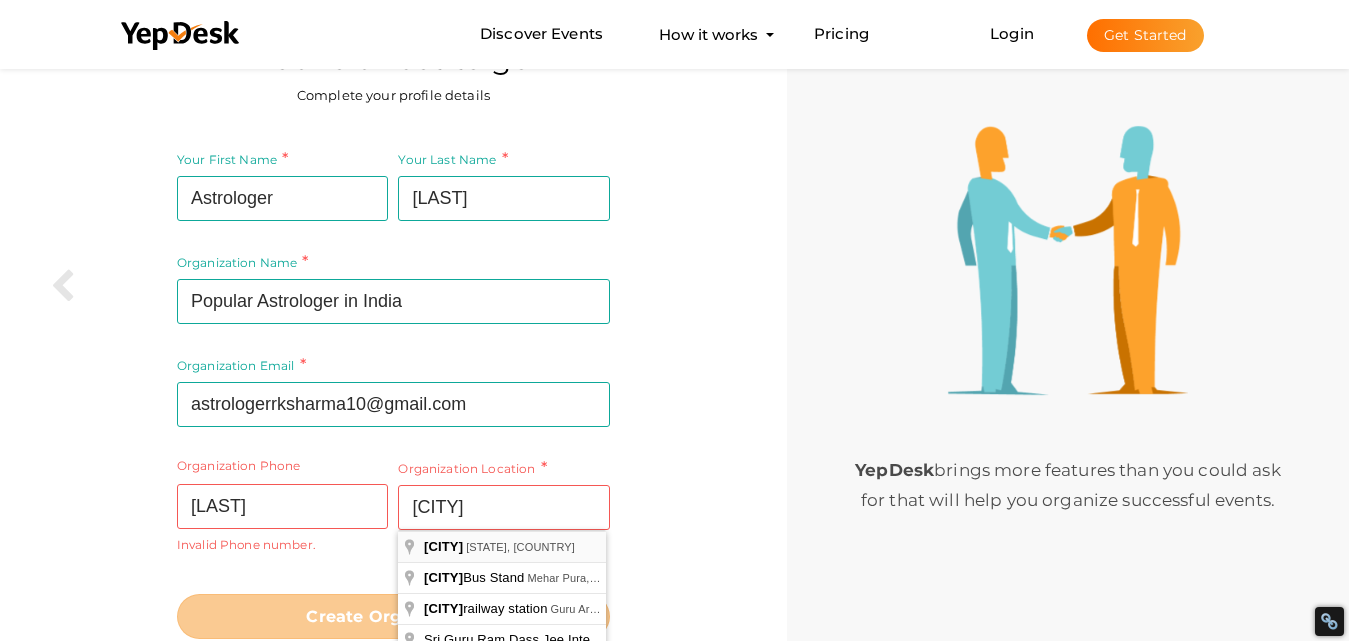 type on "Amritsar, Punjab, India" 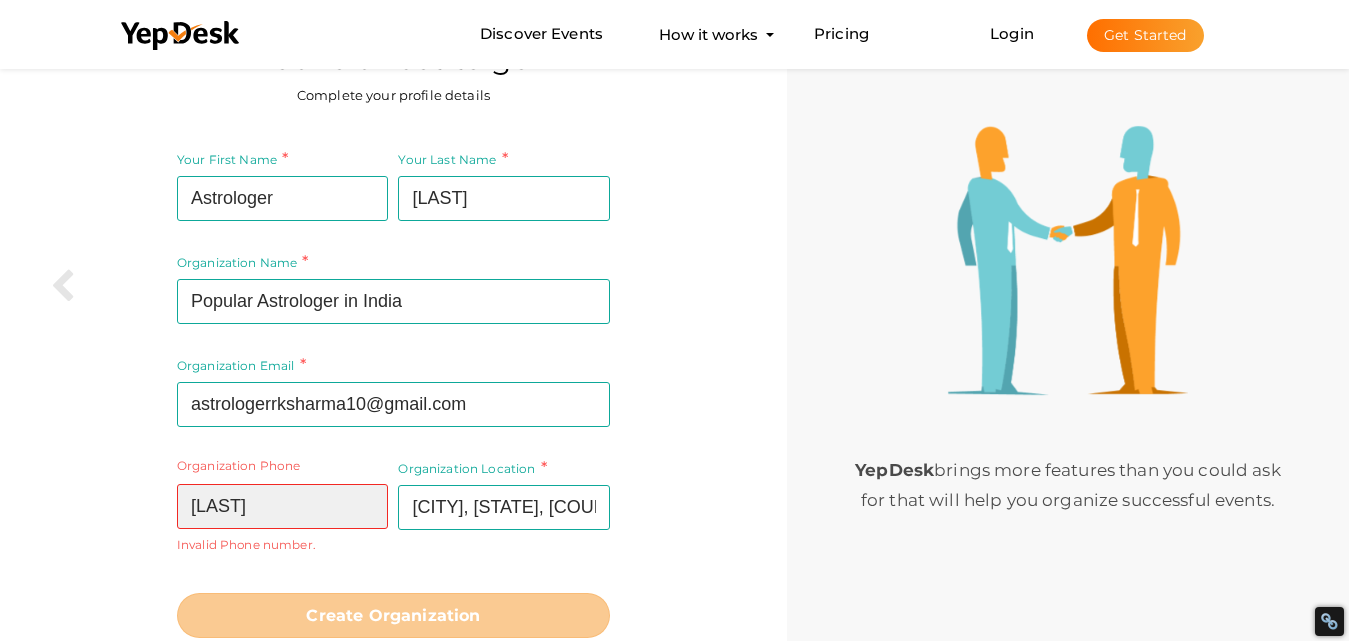 drag, startPoint x: 177, startPoint y: 516, endPoint x: 128, endPoint y: 512, distance: 49.162994 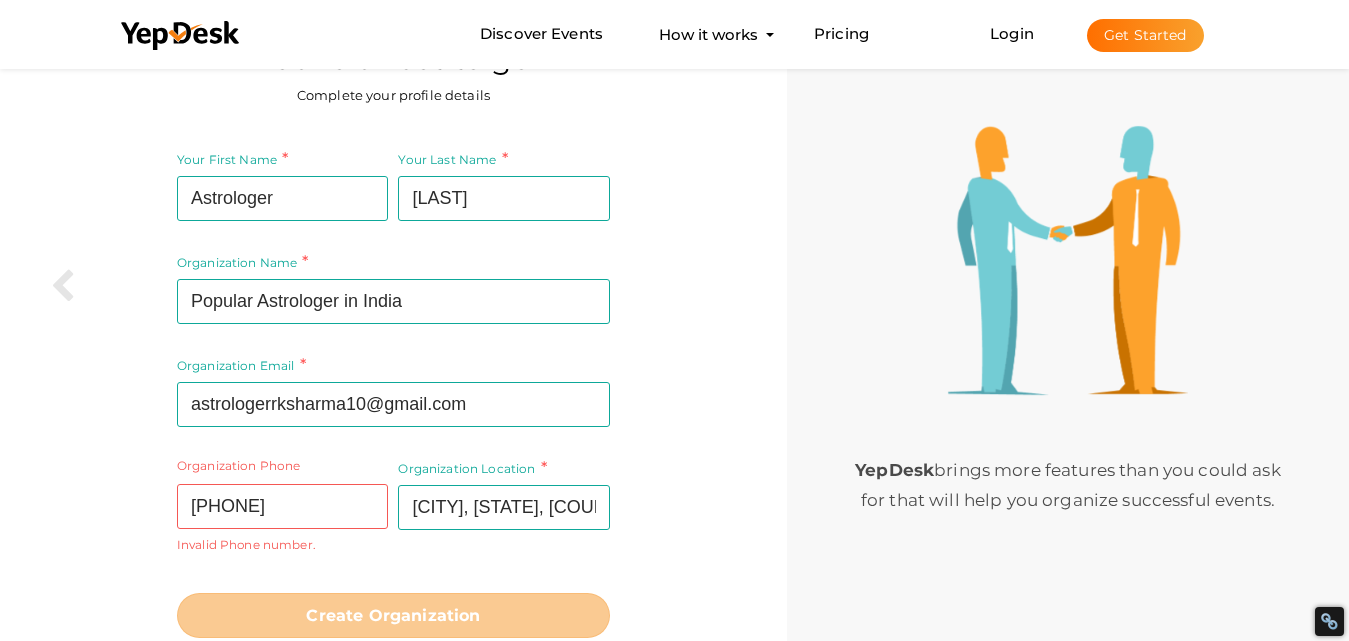 click on "Create
Organization" at bounding box center (393, 610) 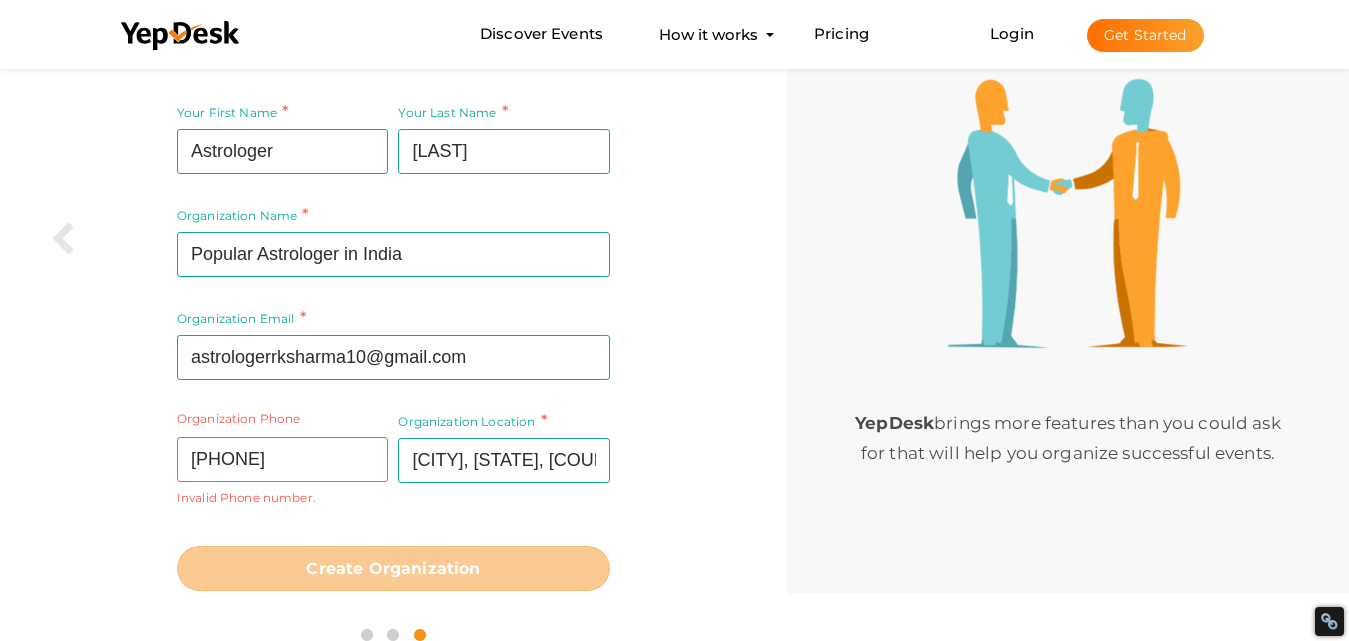scroll, scrollTop: 136, scrollLeft: 0, axis: vertical 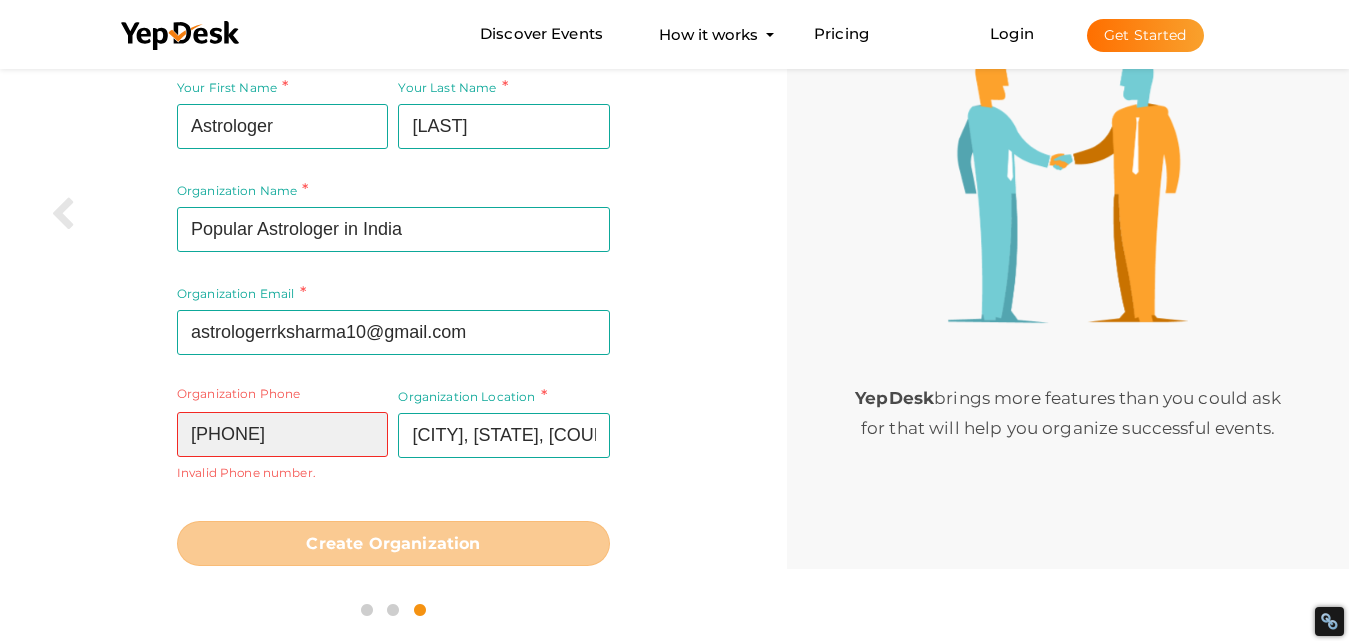 click on "959225004" at bounding box center [283, 434] 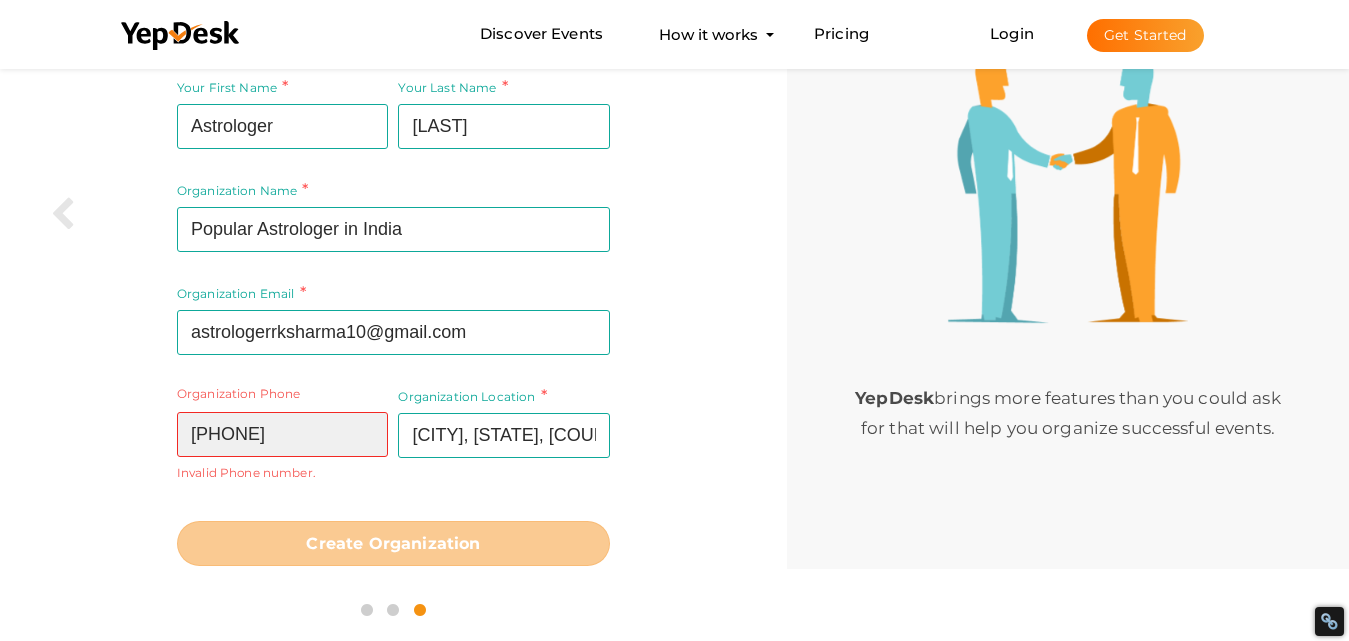 scroll, scrollTop: 113, scrollLeft: 0, axis: vertical 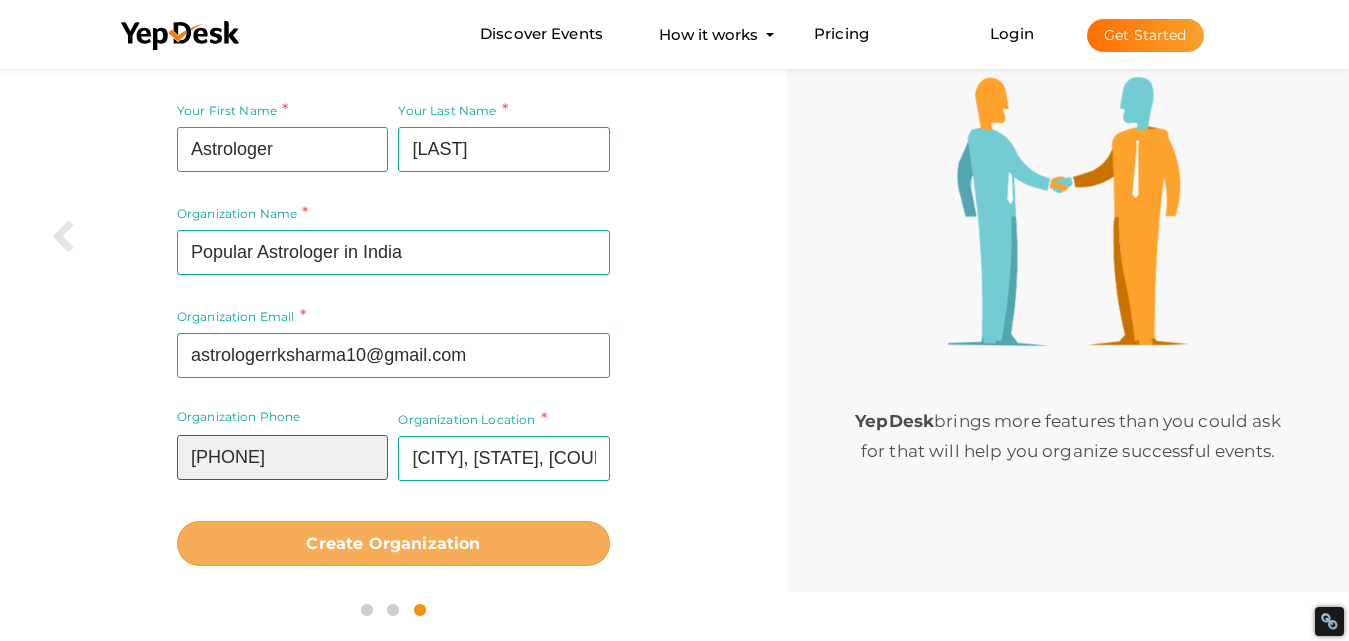 type on "9592235004" 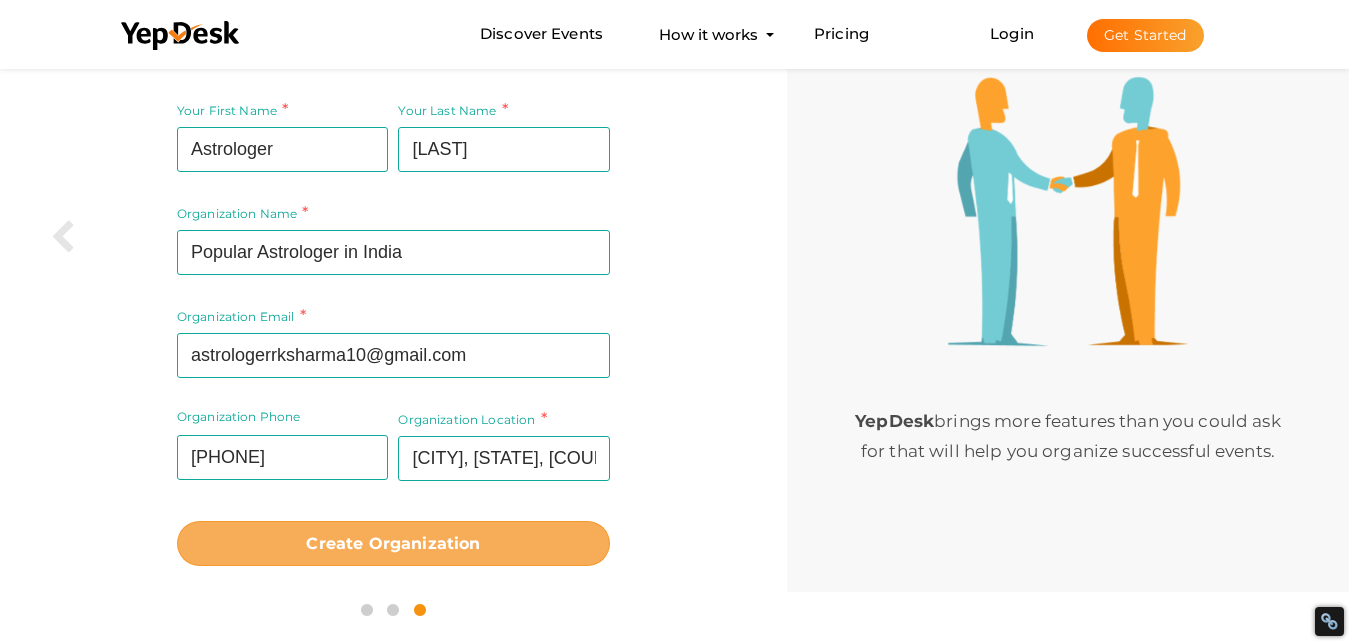 click on "Create
Organization" at bounding box center (393, 543) 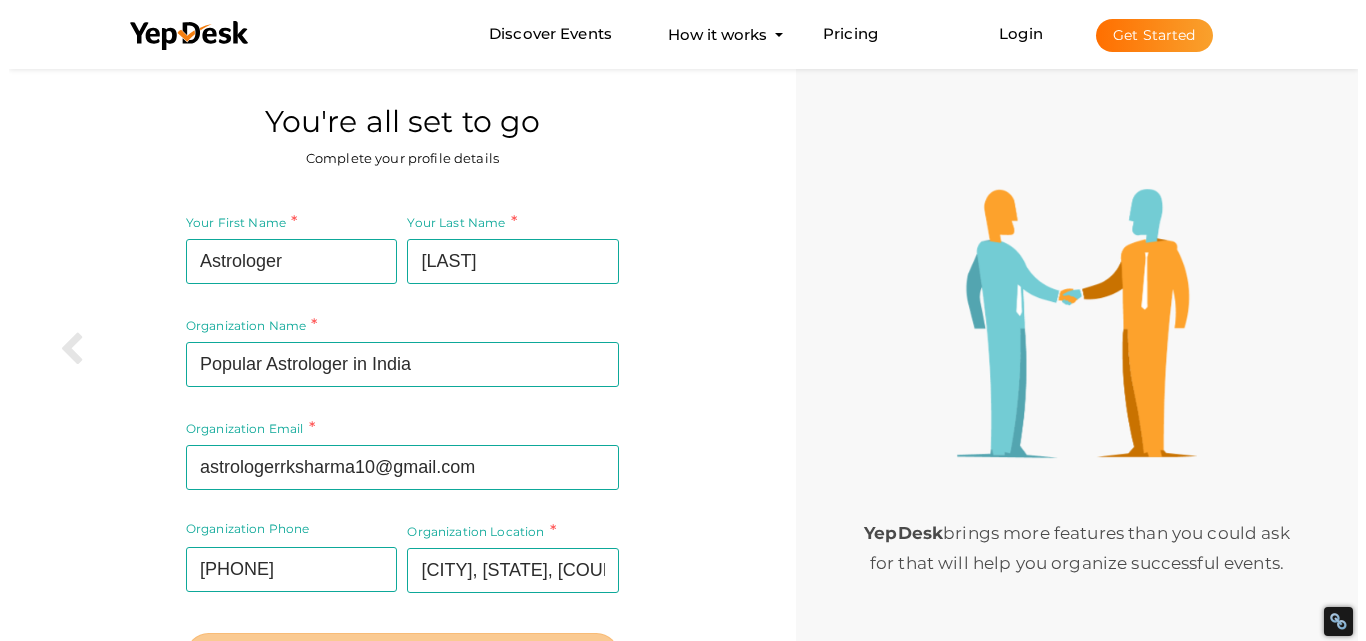 scroll, scrollTop: 0, scrollLeft: 0, axis: both 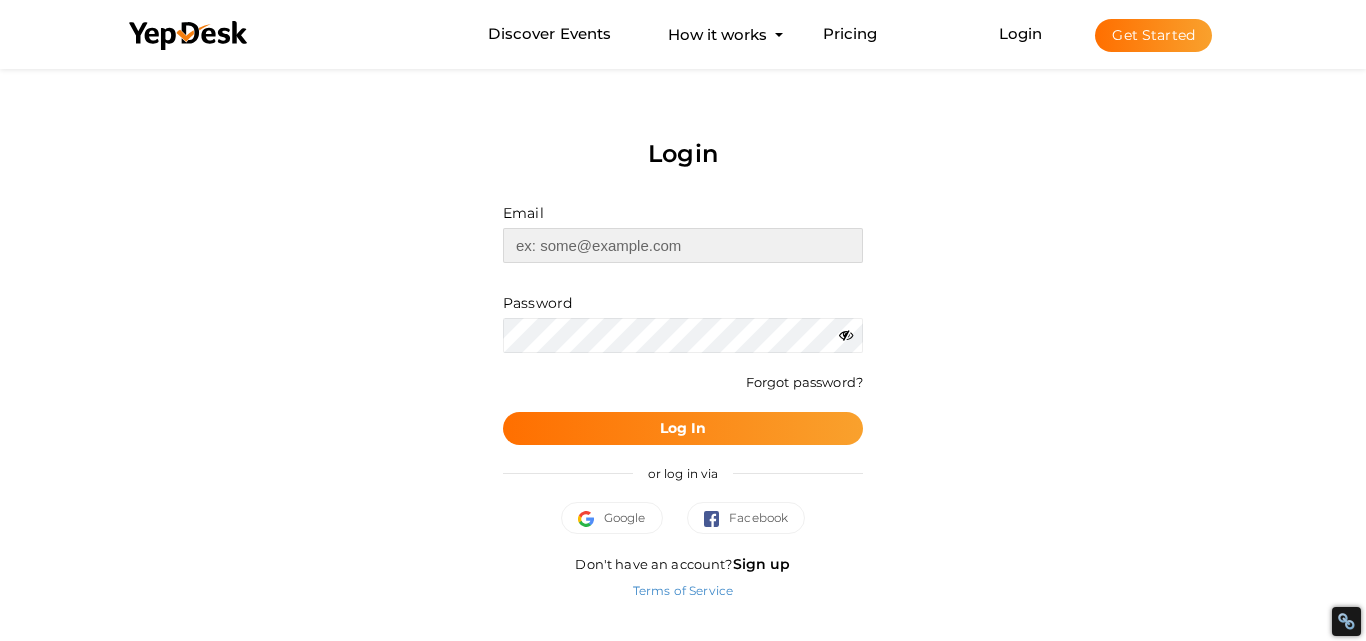 click at bounding box center (683, 245) 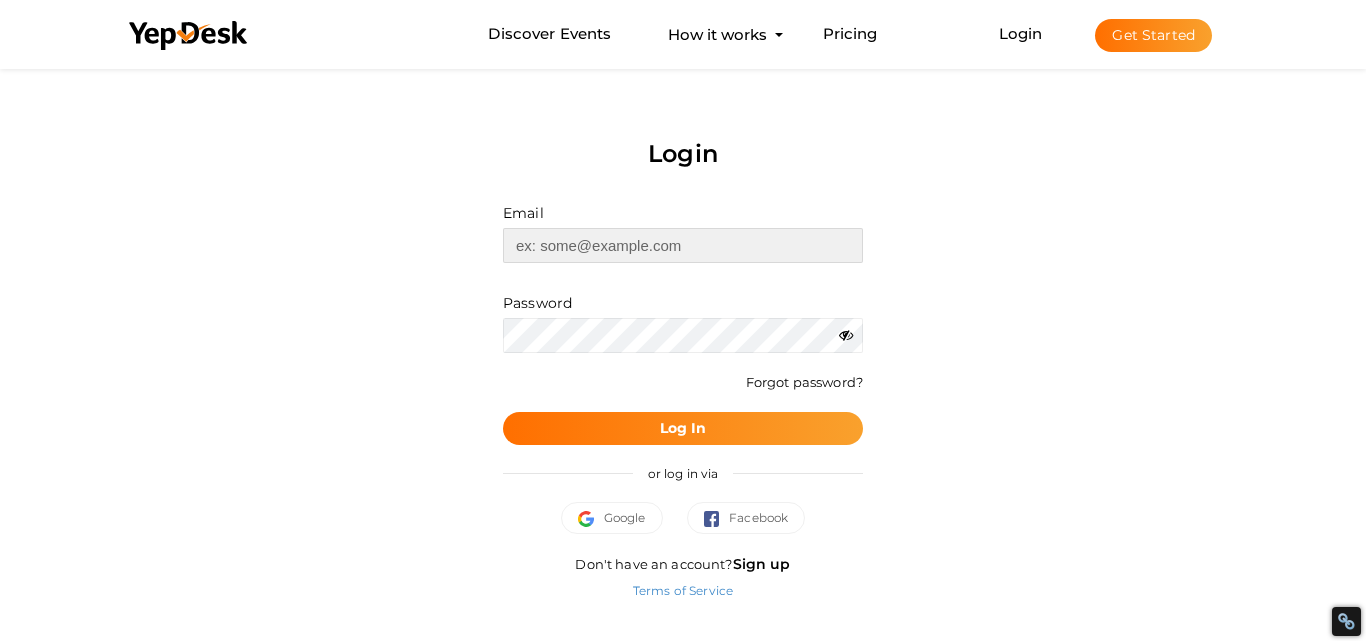 paste on "astrologerrksharma10@gmail.com" 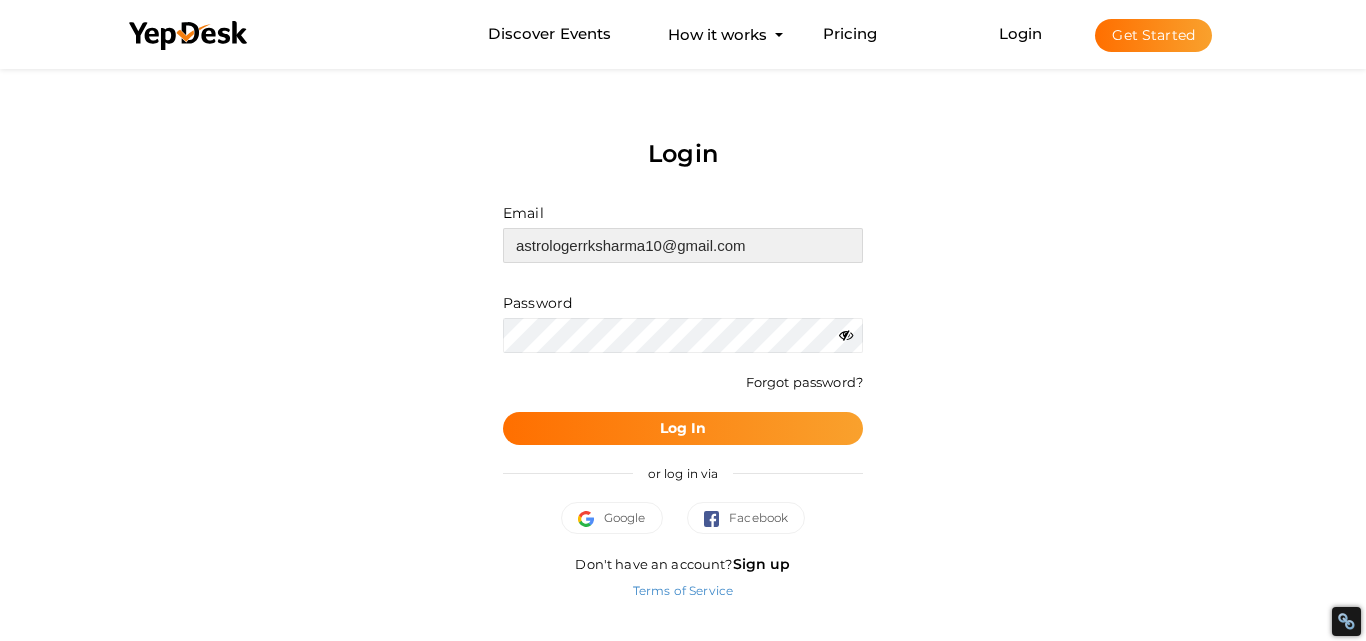 type on "astrologerrksharma10@gmail.com" 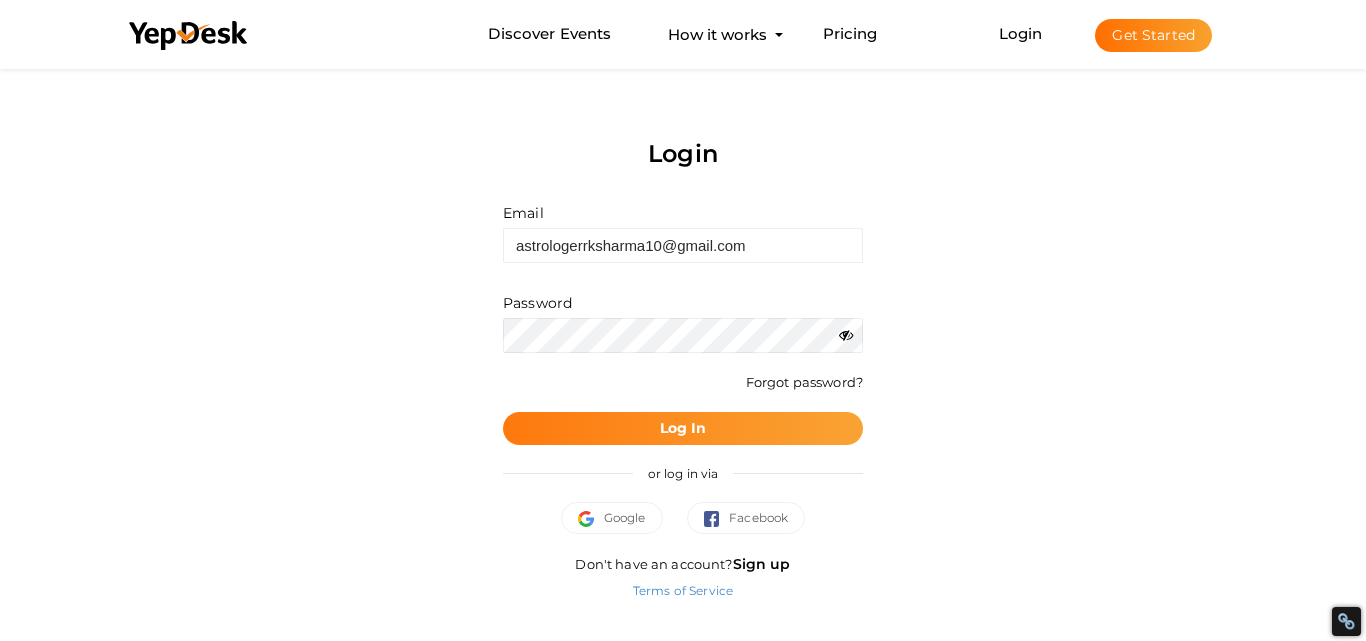 click on "Log In" at bounding box center [683, 428] 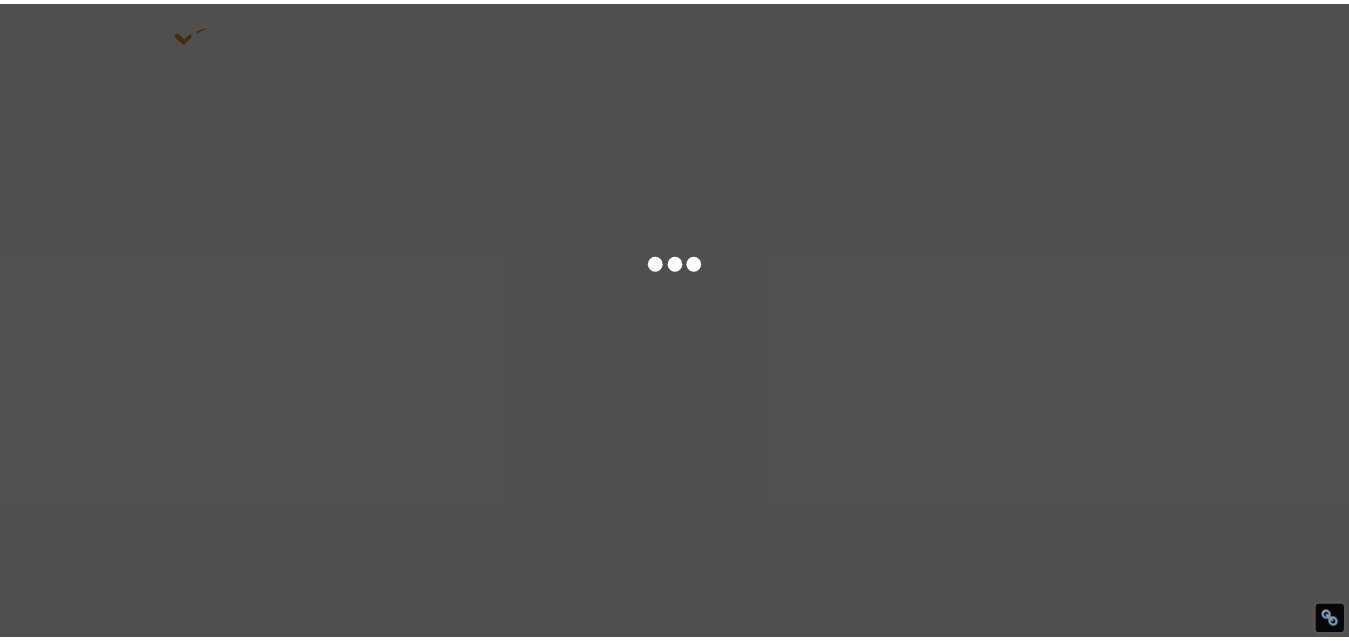 scroll, scrollTop: 0, scrollLeft: 0, axis: both 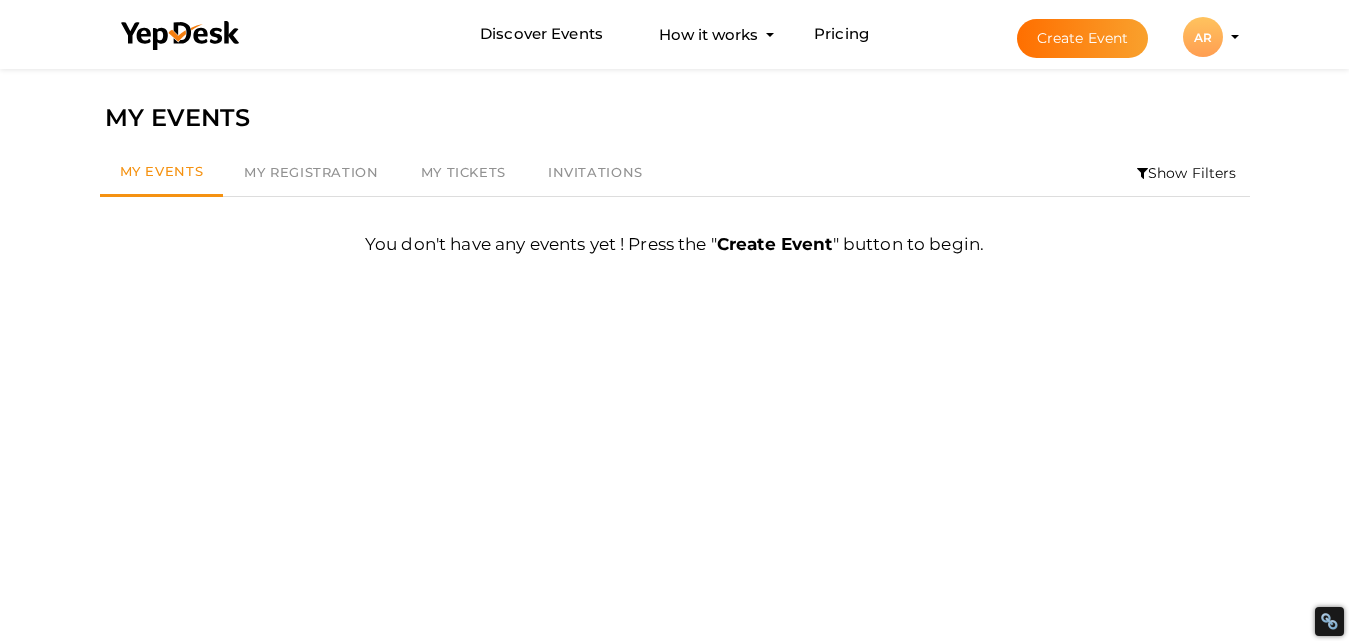 click on "Create Event" at bounding box center (1083, 38) 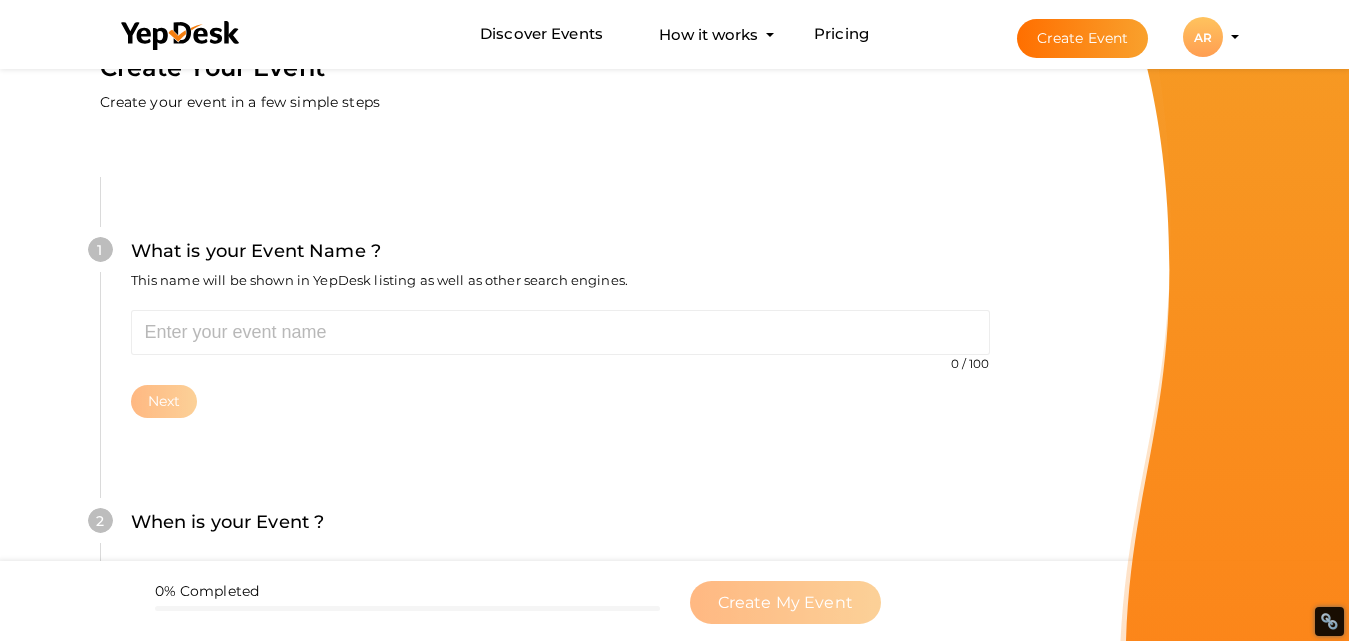 scroll, scrollTop: 200, scrollLeft: 0, axis: vertical 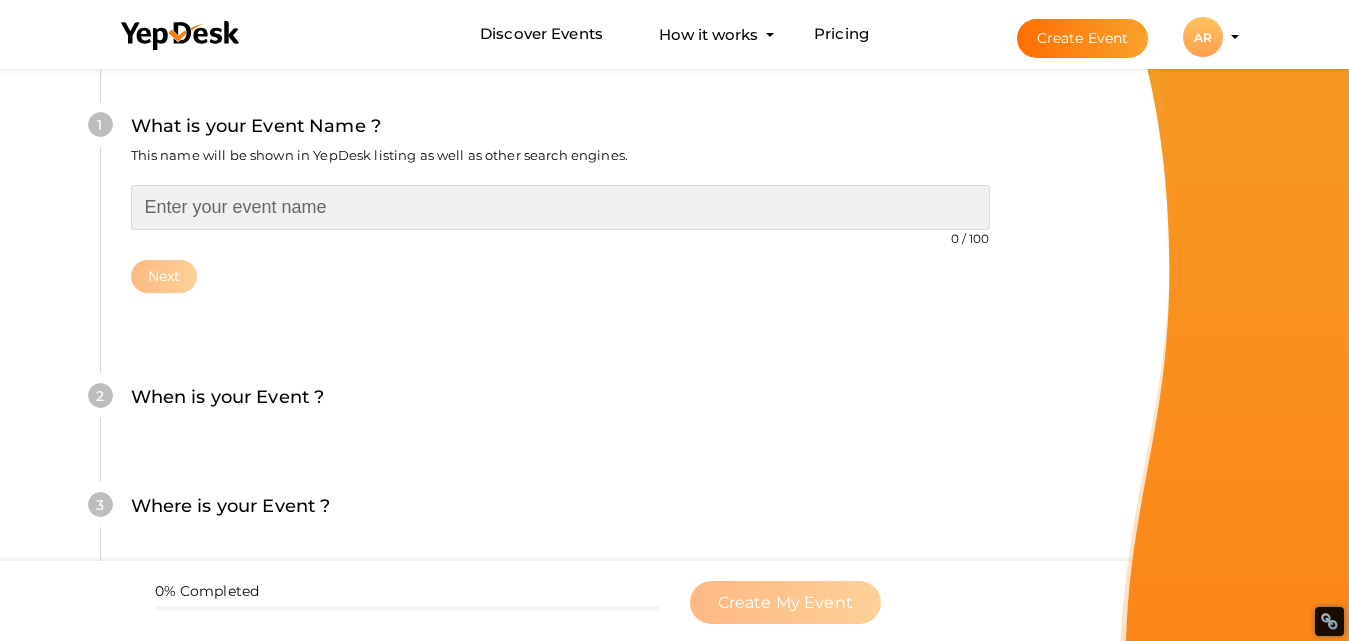 click at bounding box center [560, 207] 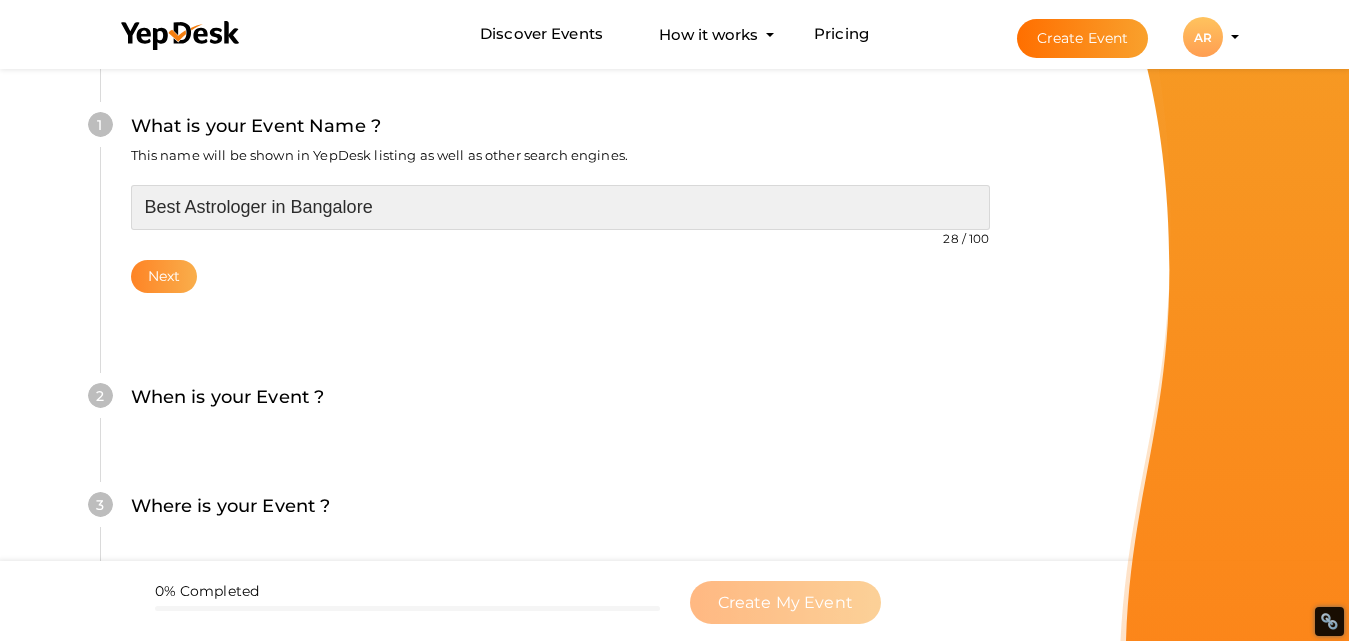 type on "Best Astrologer in Bangalore" 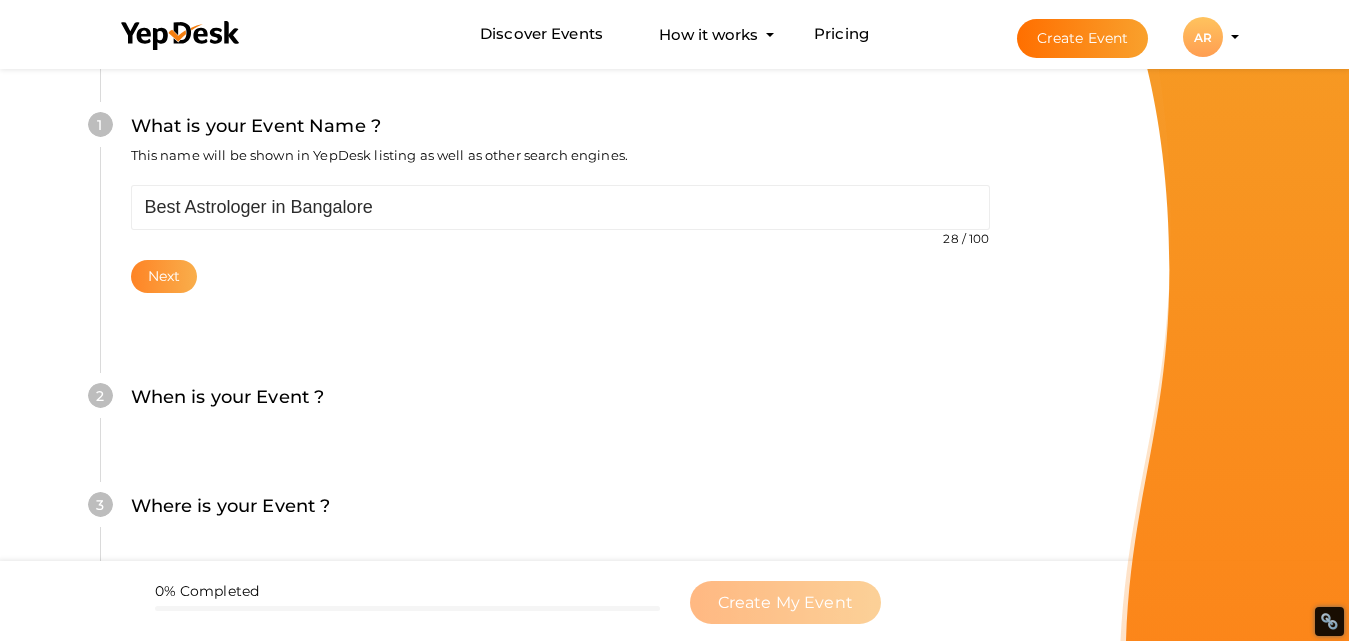click on "Next" at bounding box center (164, 276) 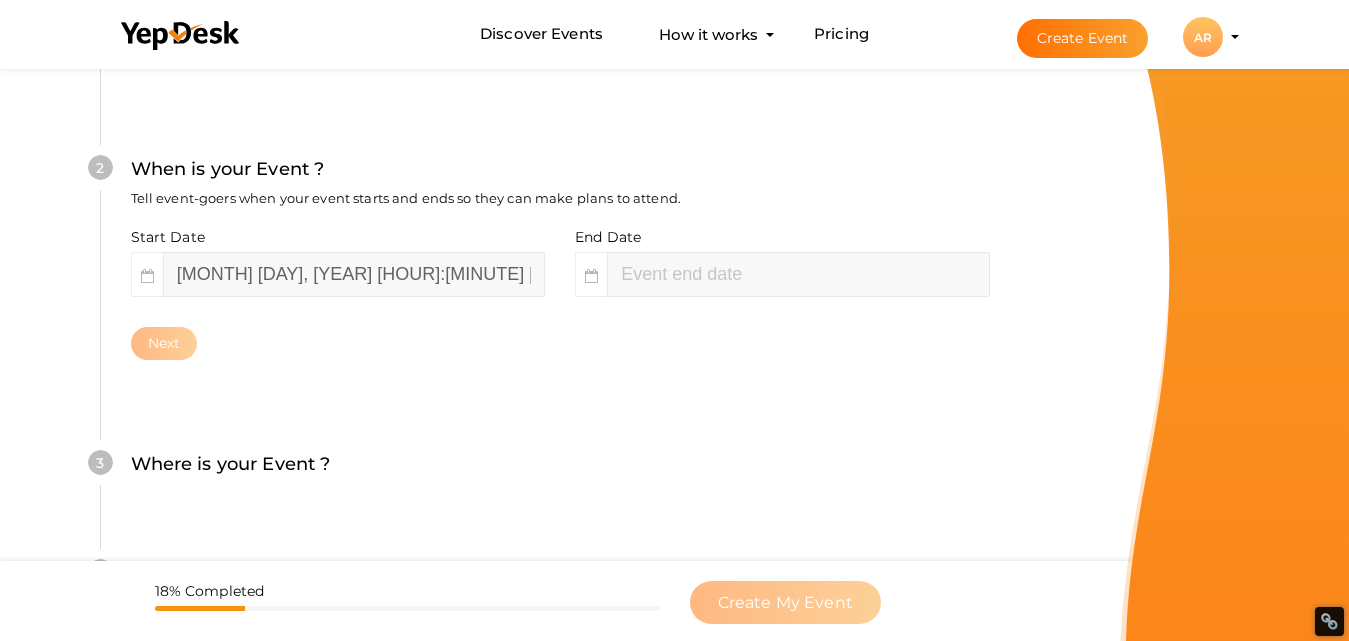 scroll, scrollTop: 459, scrollLeft: 0, axis: vertical 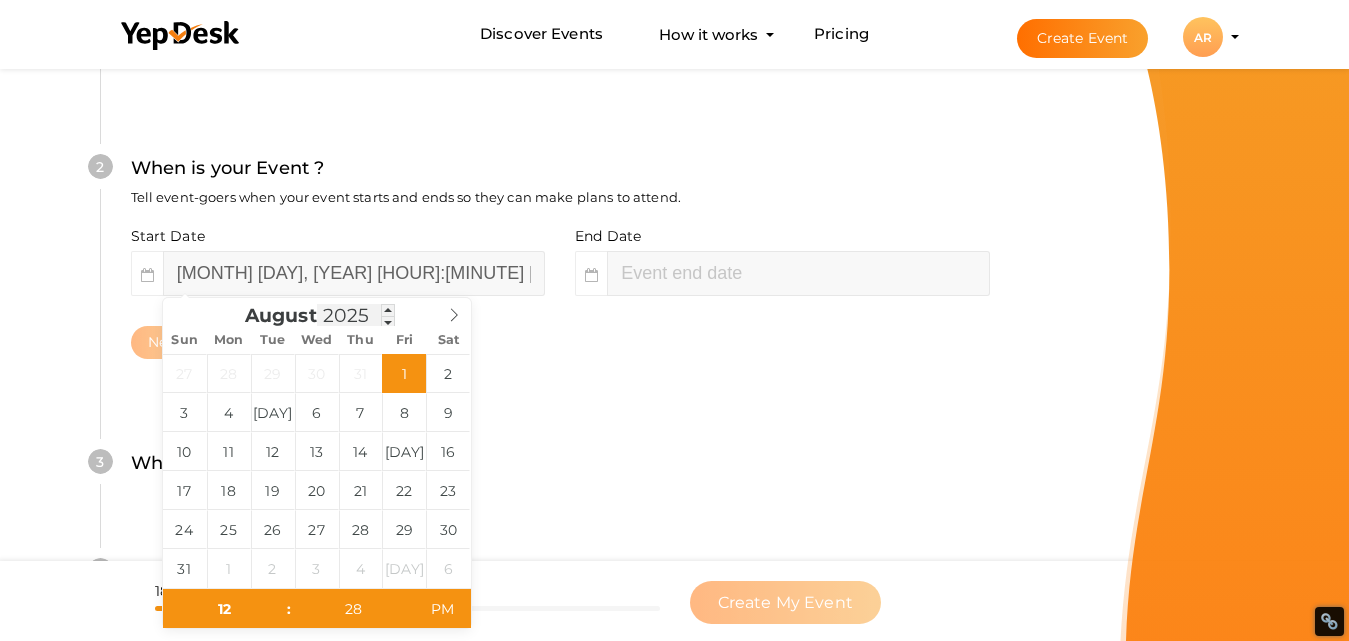 click on "2025" at bounding box center [356, 315] 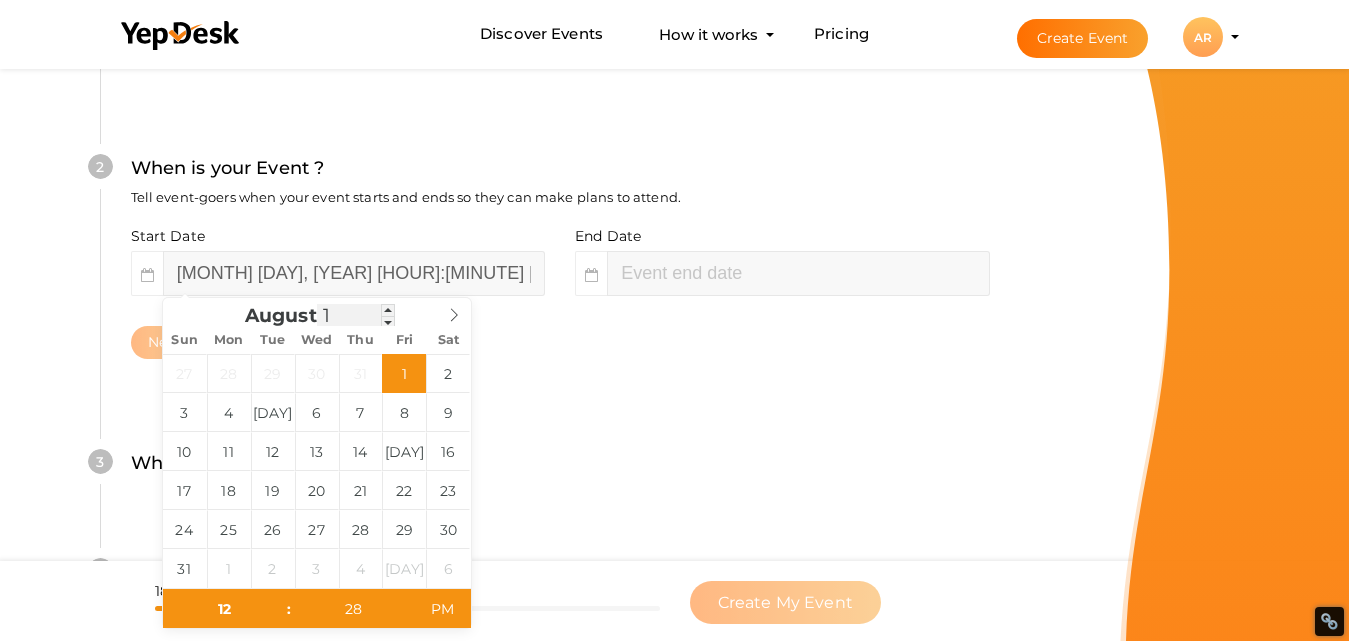 scroll, scrollTop: 1, scrollLeft: 0, axis: vertical 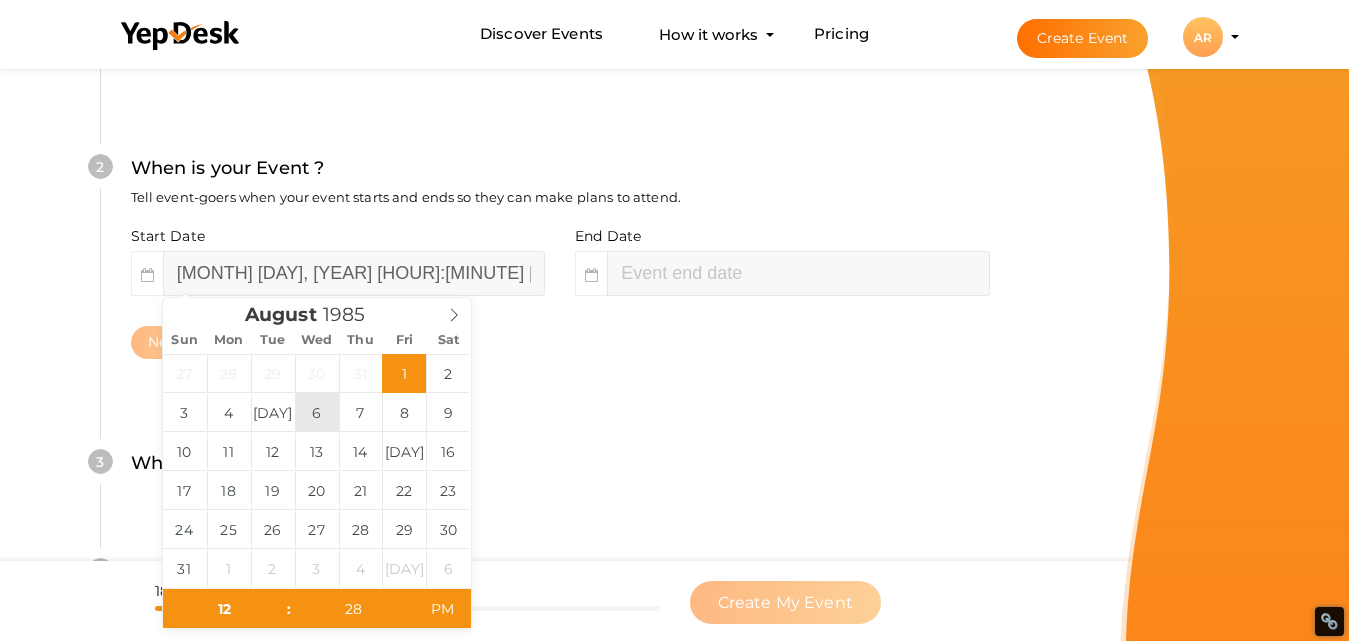 type on "2025" 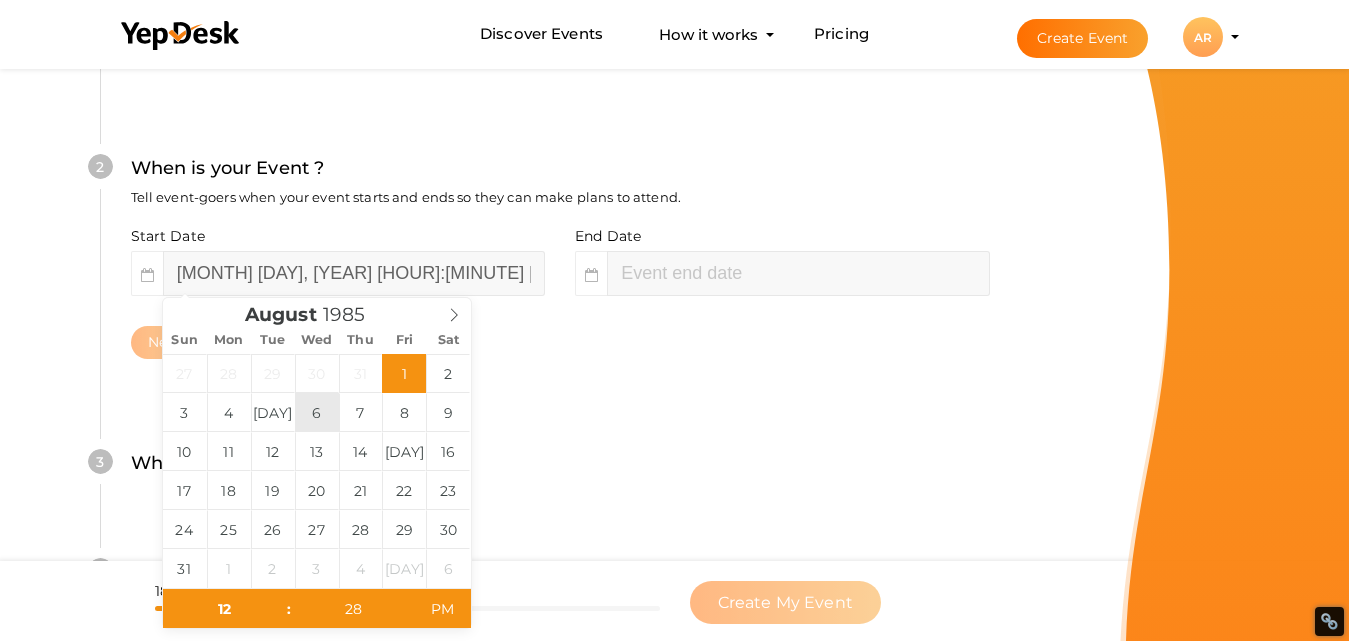 type on "August 6, 2025 12:28 PM" 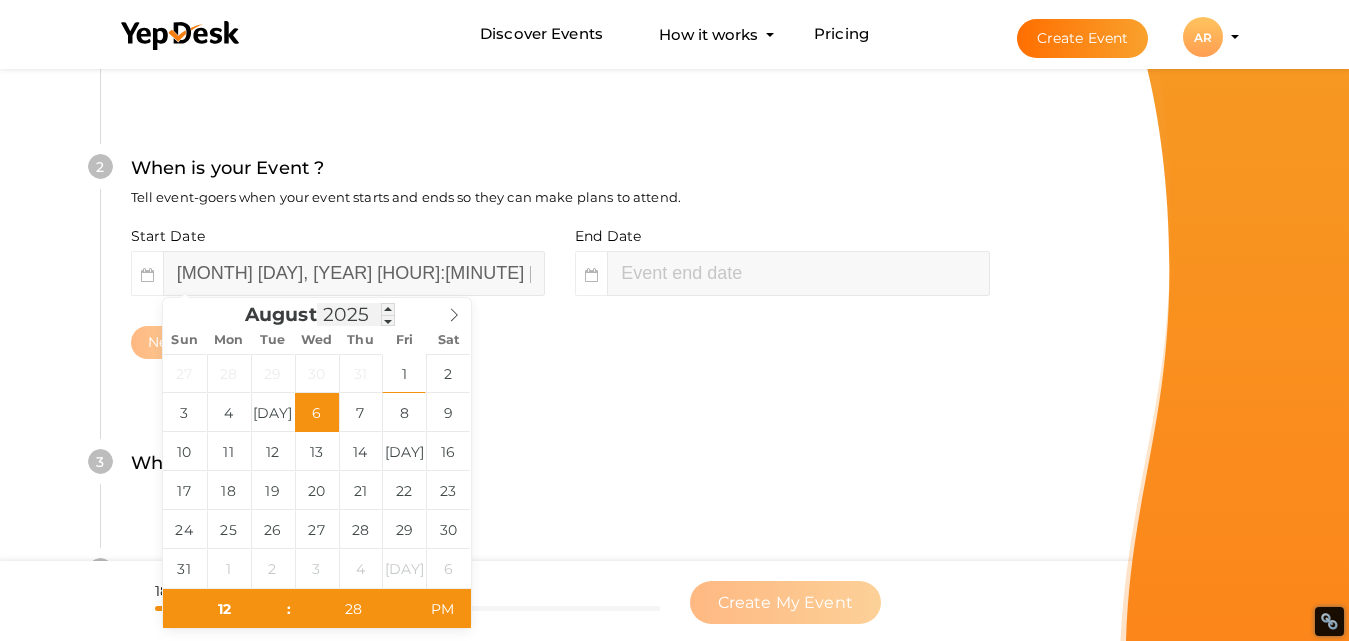 click on "2025" at bounding box center (356, 314) 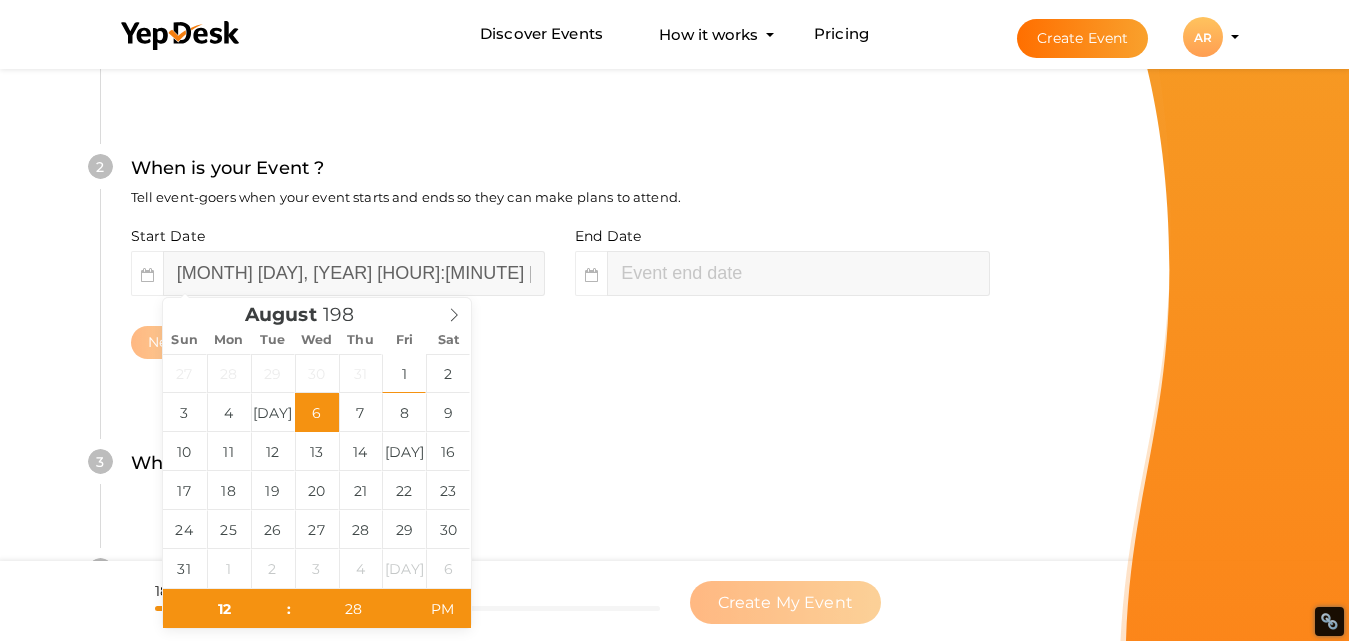 type on "1985" 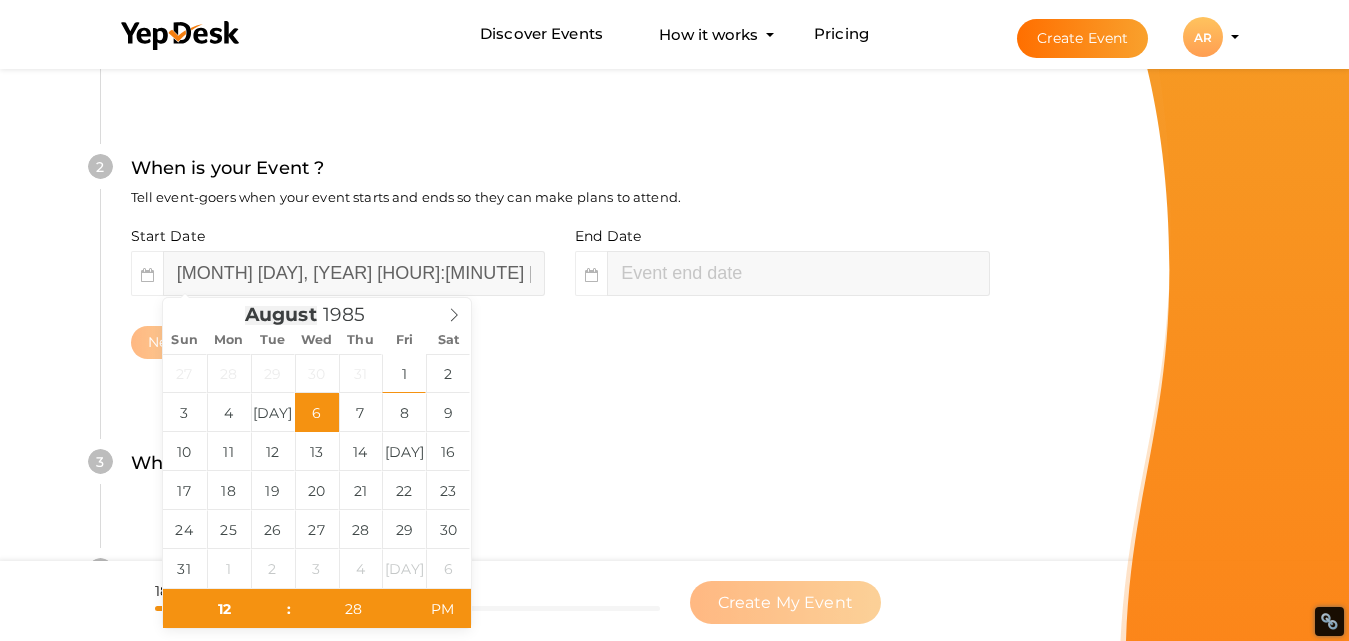 click on "August" at bounding box center (281, 315) 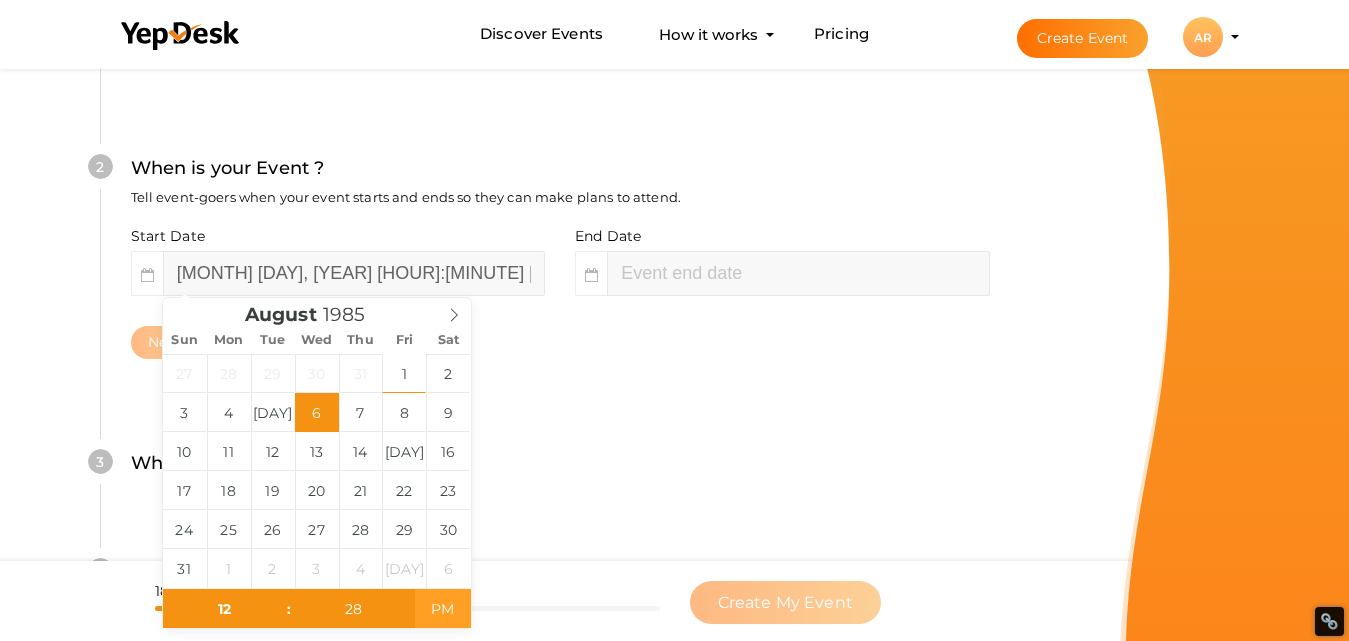 type on "August 6, 2025 12:28 AM" 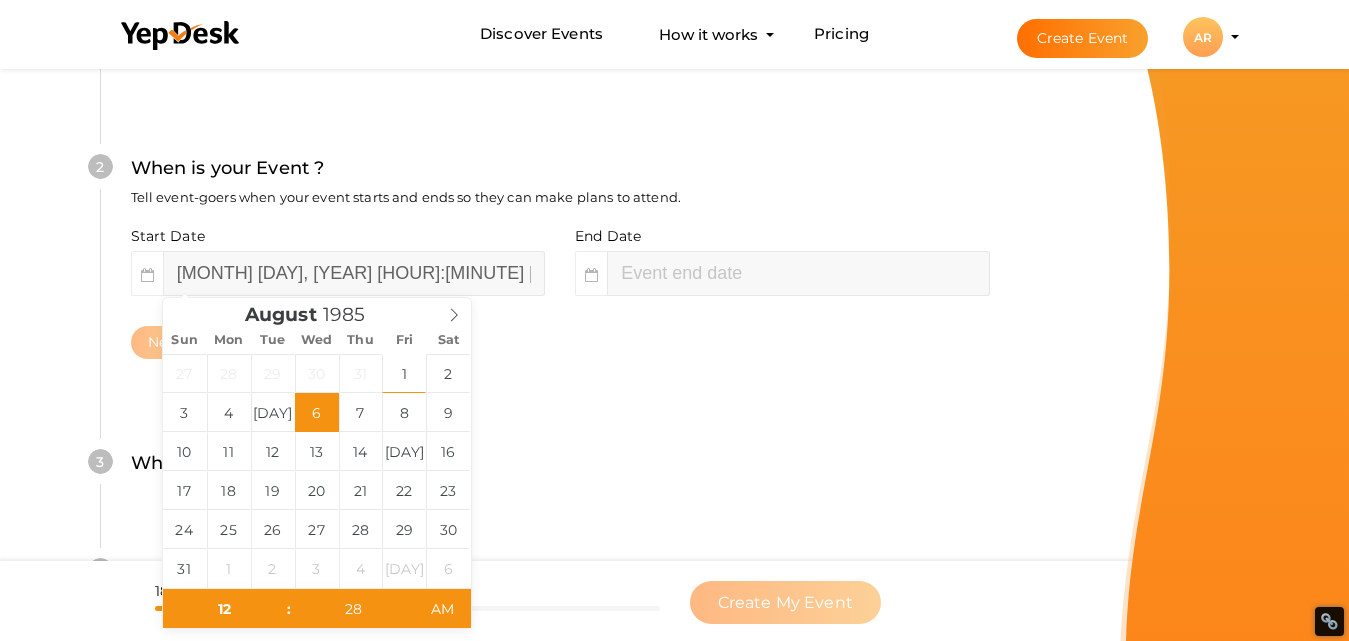 type on "02" 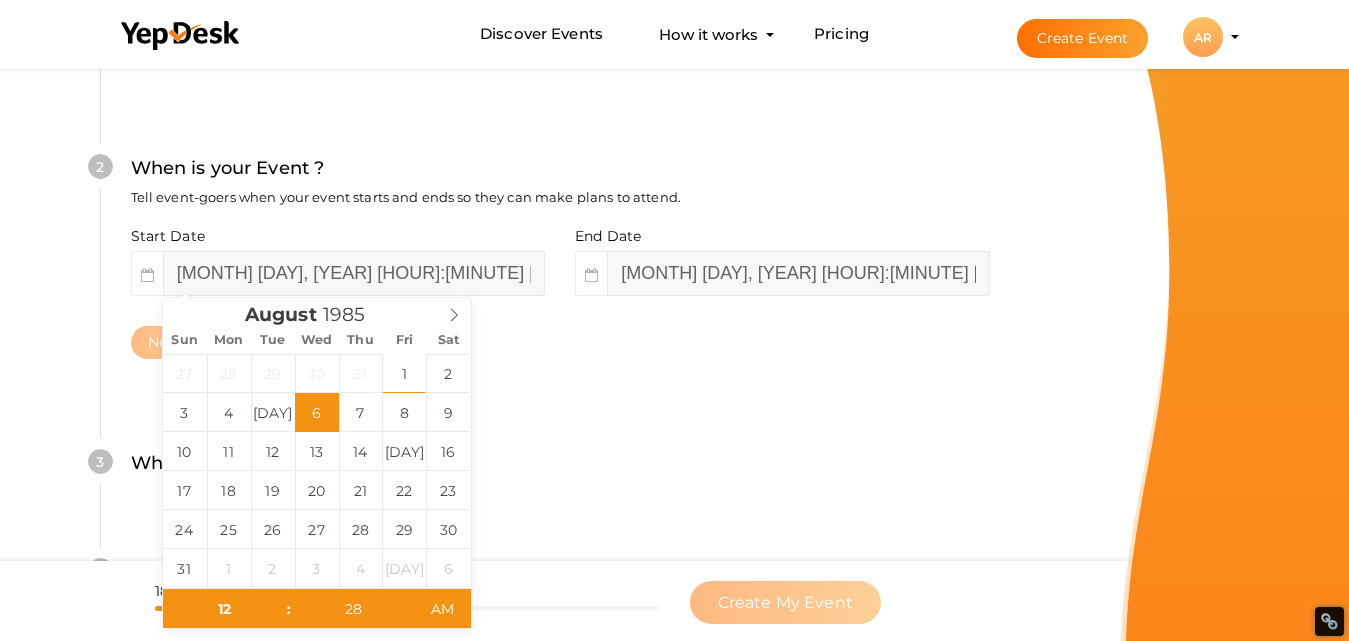 click on "Where is
your Event ?
Tell
event-goers where your event location is." at bounding box center [560, 473] 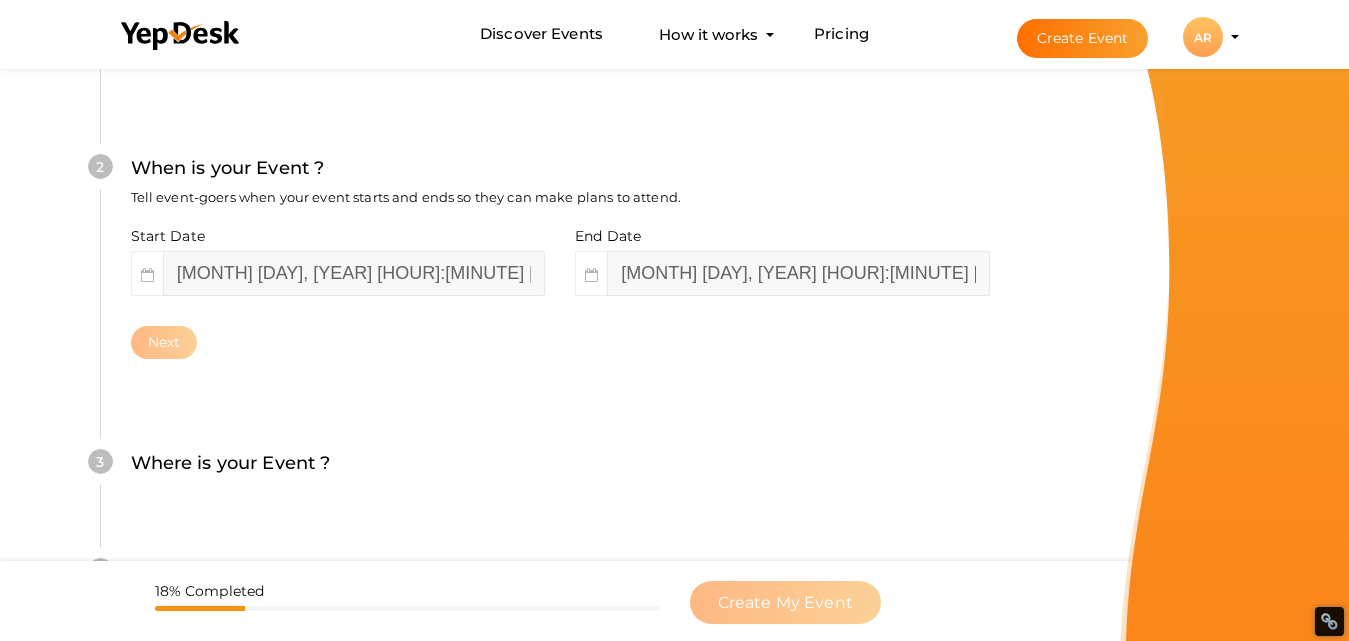 click on "Next" at bounding box center (560, 342) 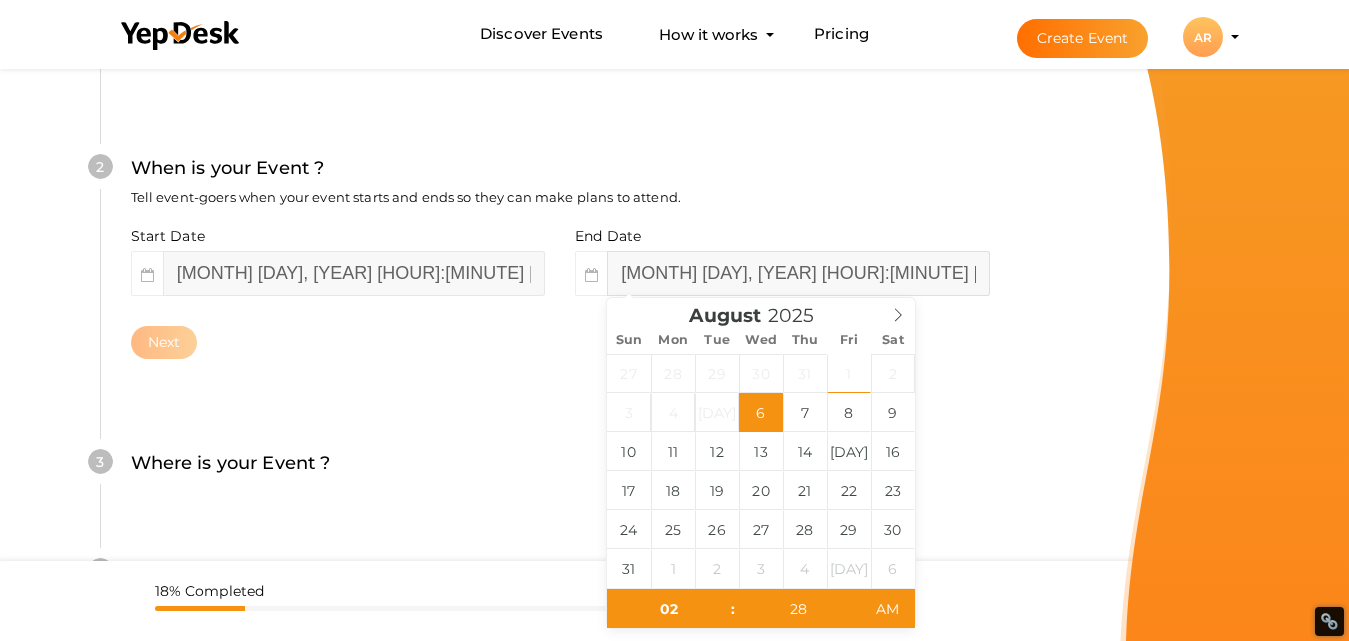 click on "August 6, 2025 2:28 AM" at bounding box center [798, 273] 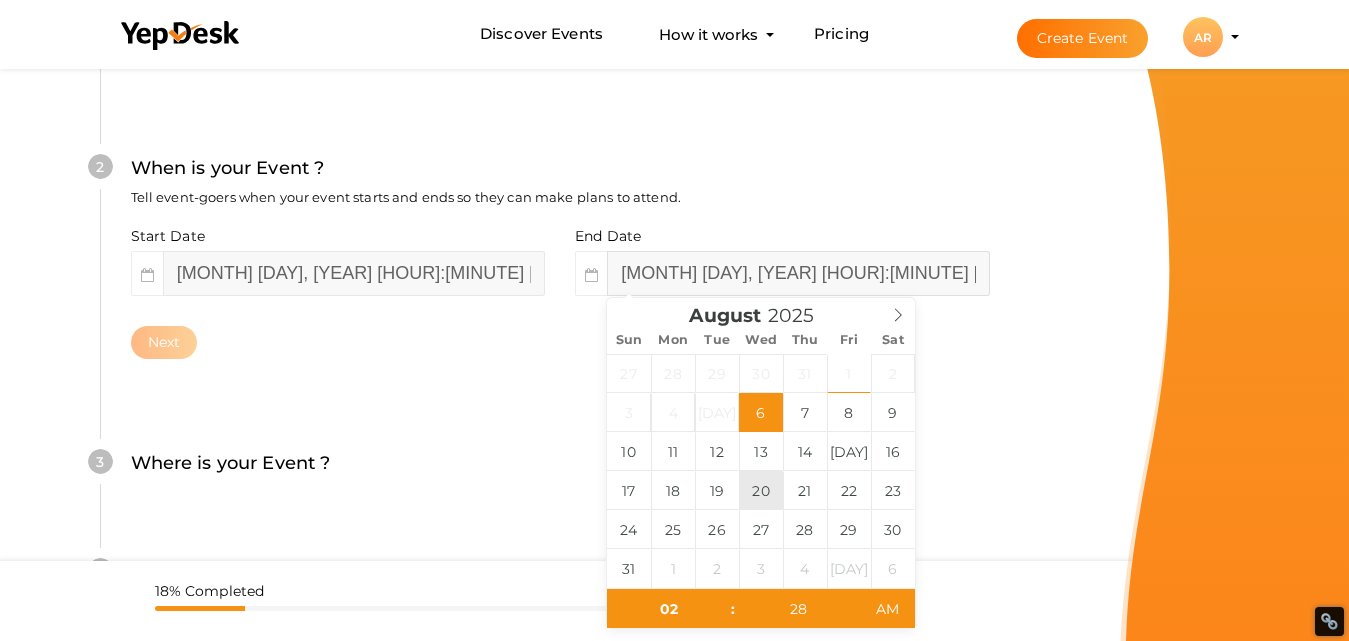 type on "August 20, 2025 2:28 AM" 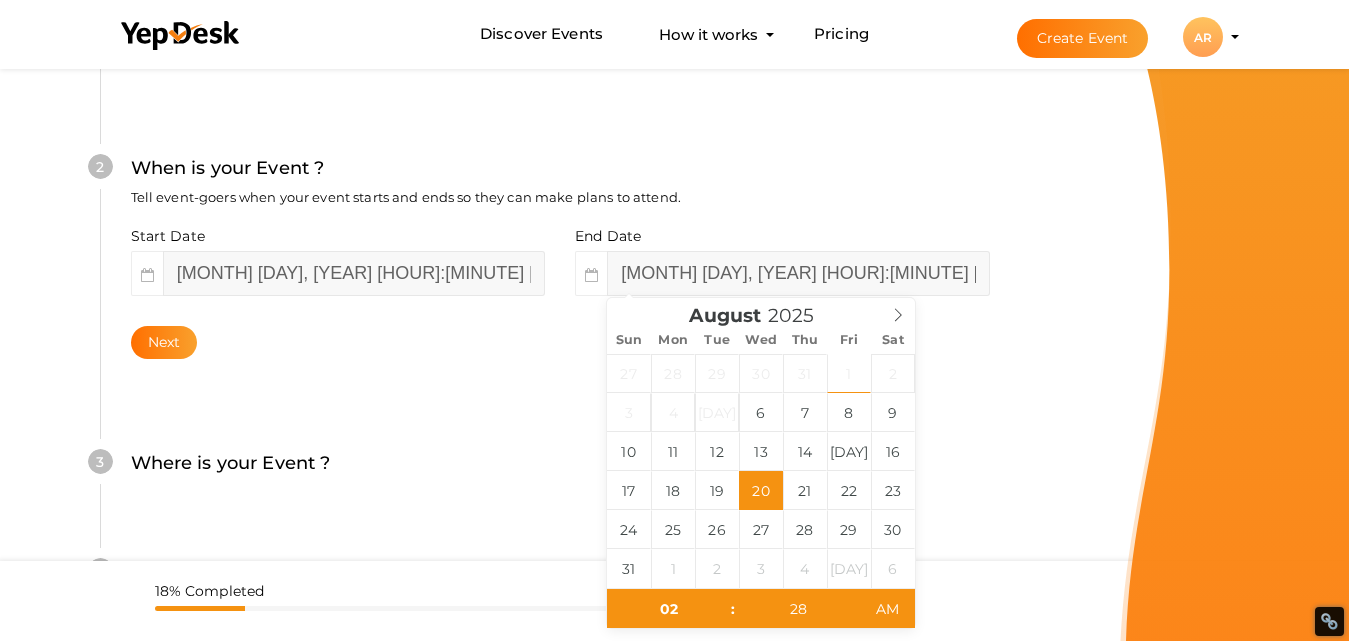 click on "Where is
your Event ?
Tell
event-goers where your event location is." at bounding box center (560, 473) 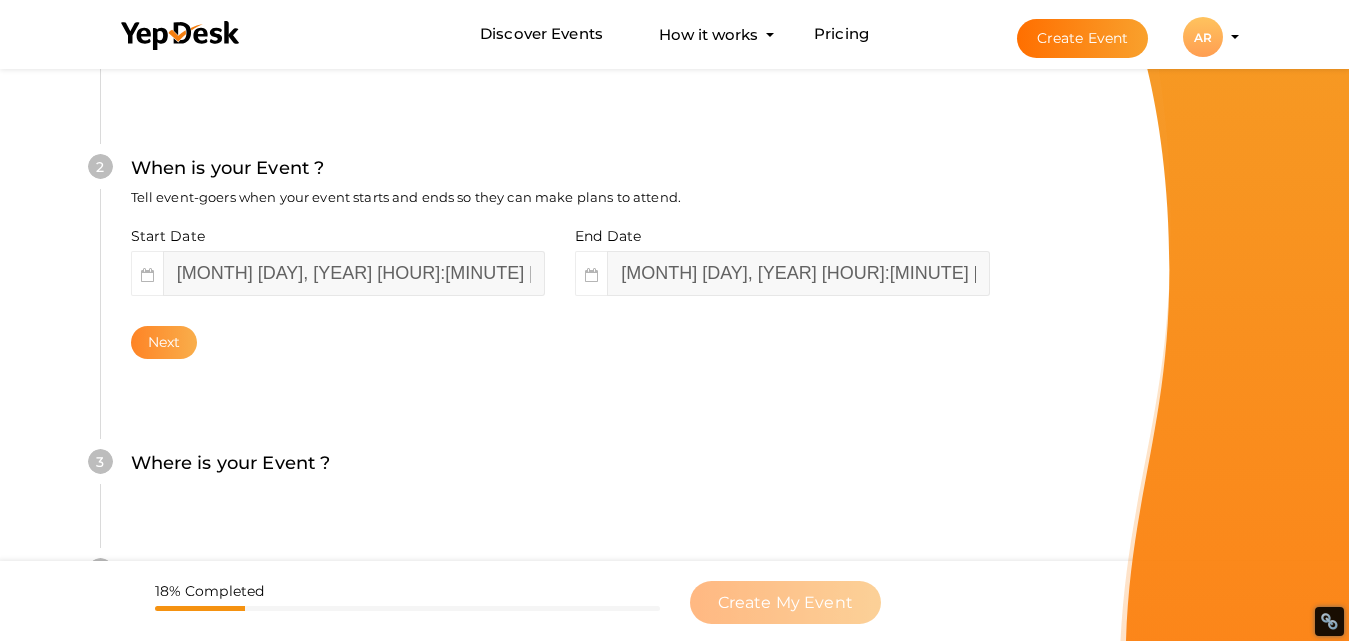 click on "Next" at bounding box center [164, 342] 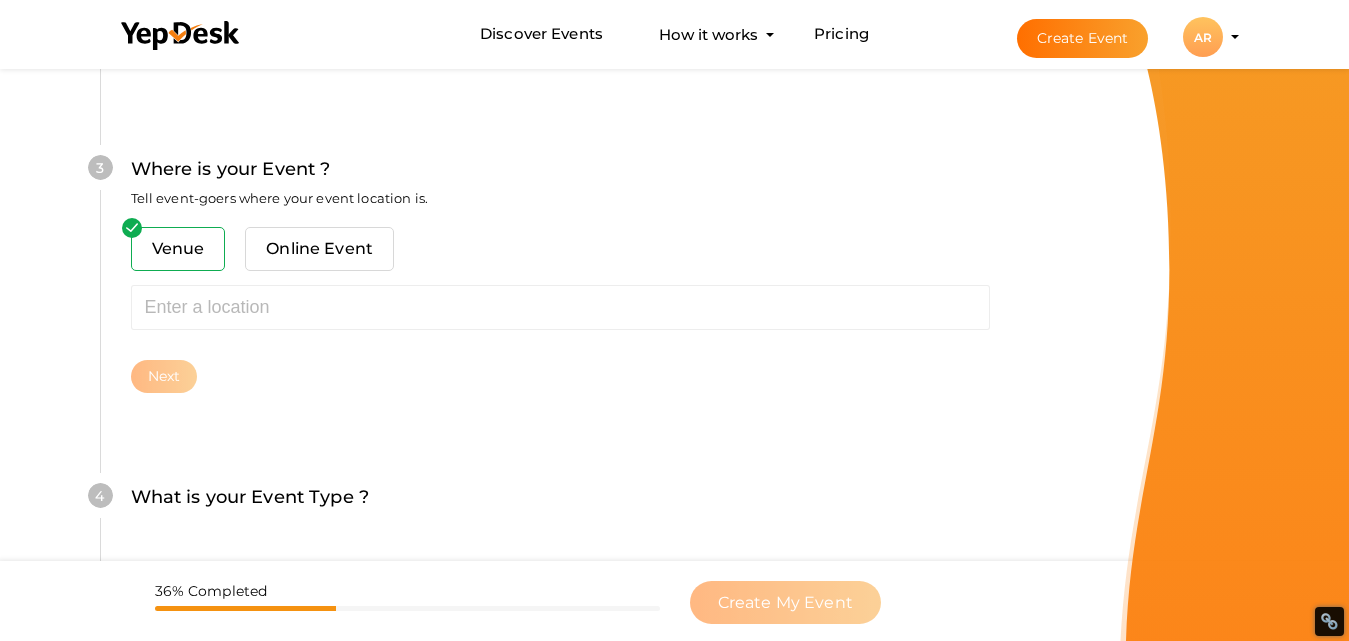 scroll, scrollTop: 784, scrollLeft: 0, axis: vertical 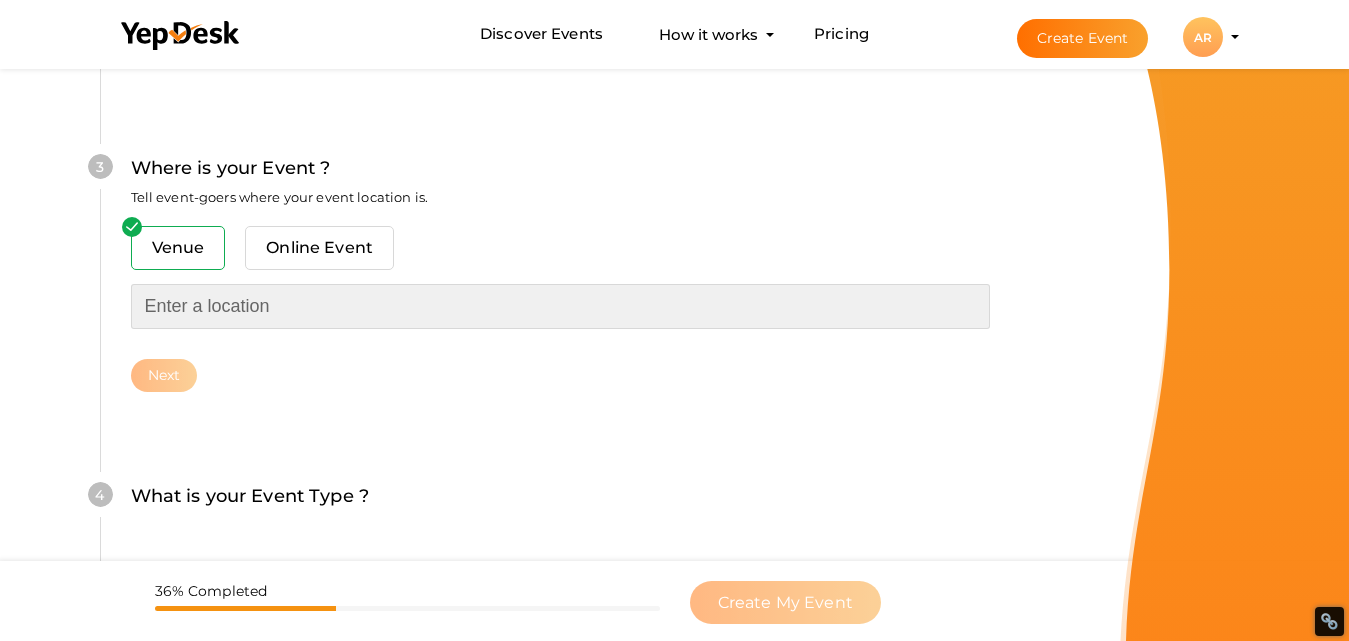 click at bounding box center [560, 306] 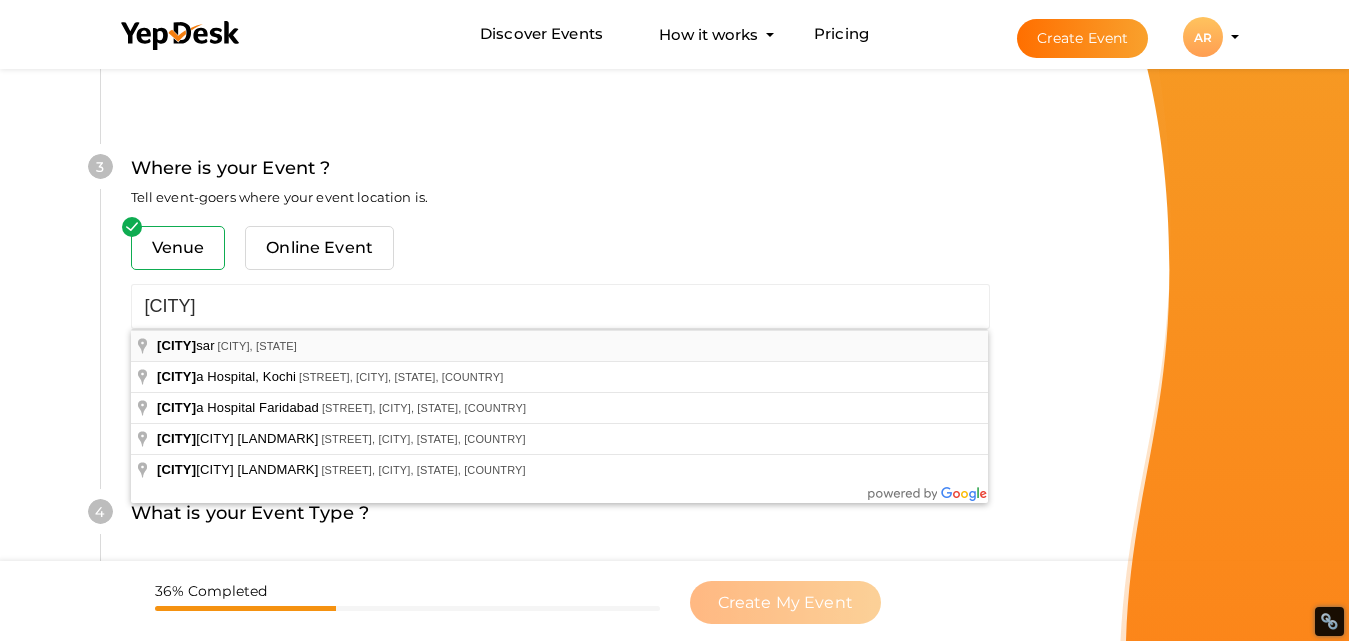 type on "Amritsar, Punjab, India" 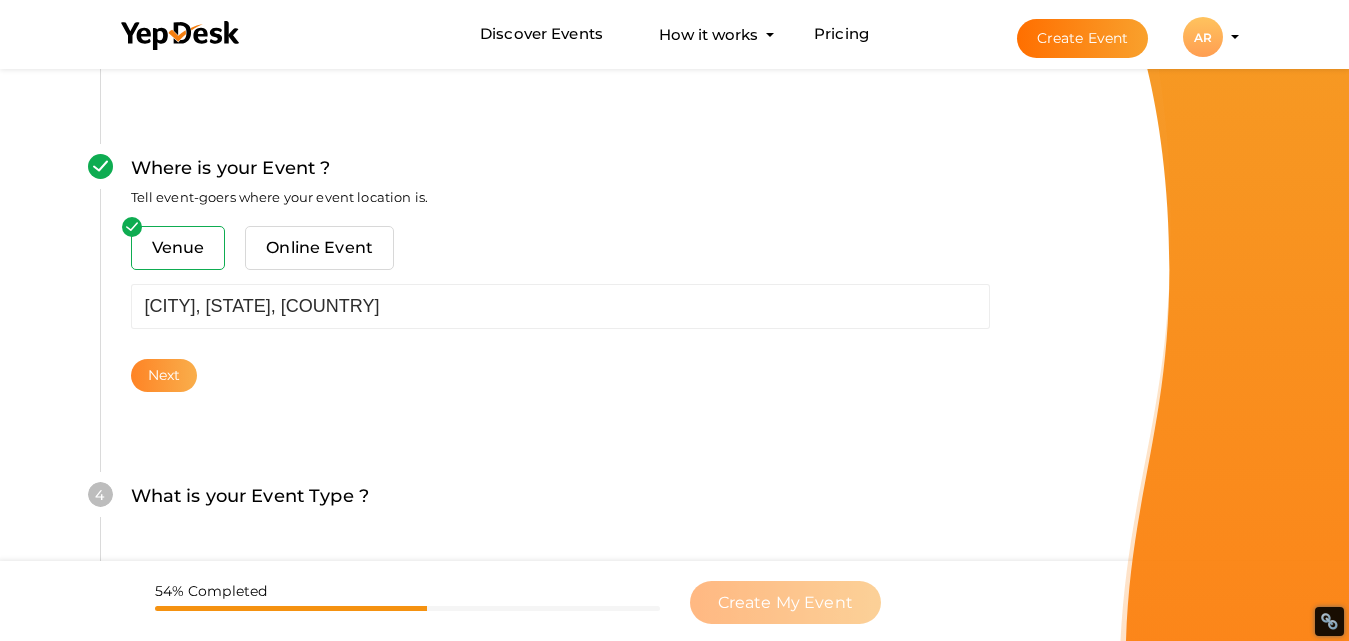 click on "Next" at bounding box center [164, 375] 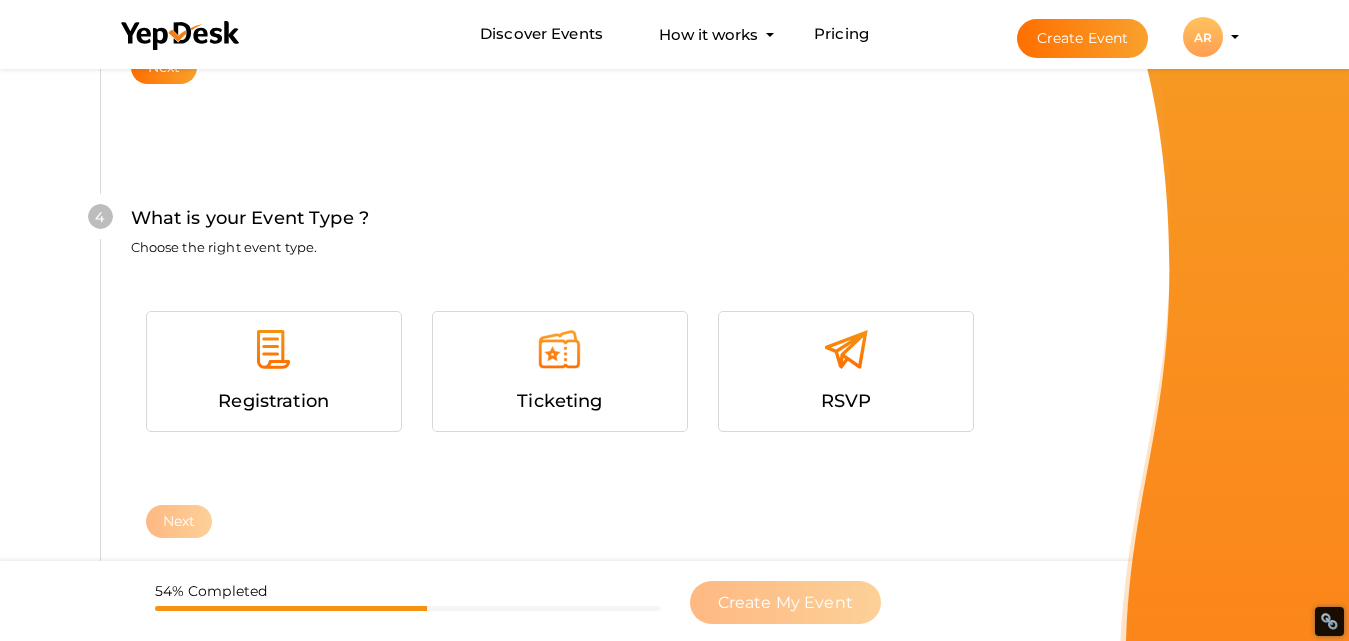scroll, scrollTop: 1142, scrollLeft: 0, axis: vertical 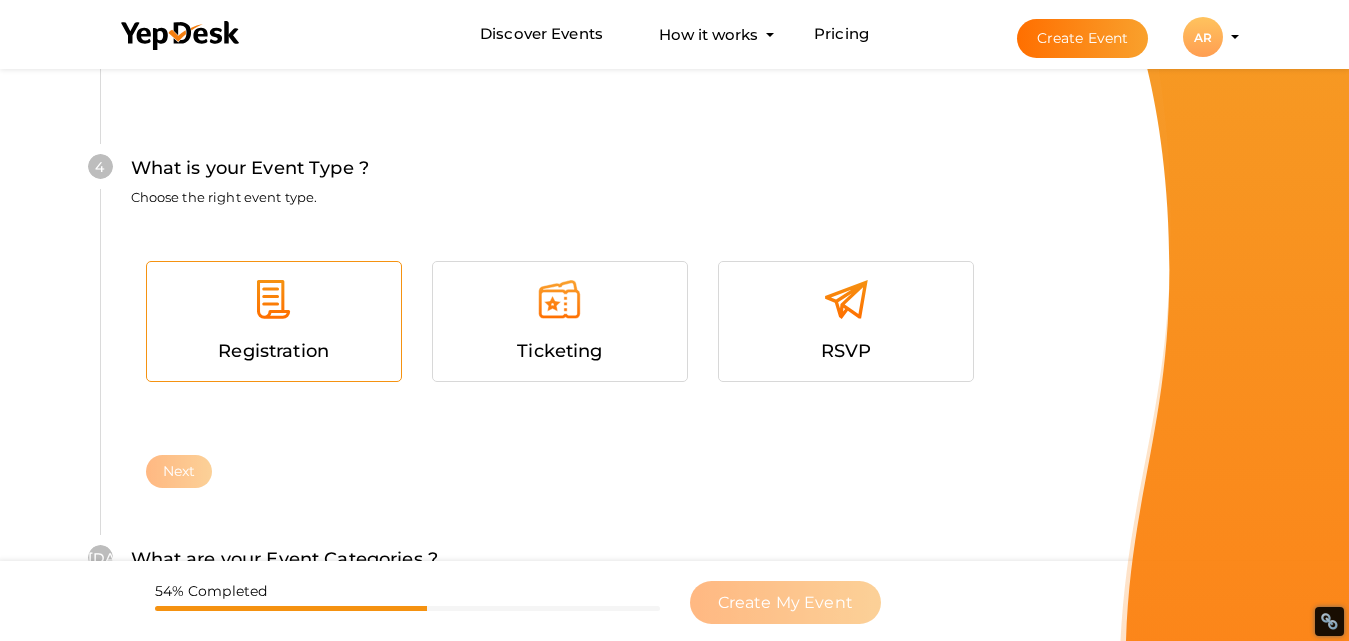 click on "Registration" at bounding box center (273, 351) 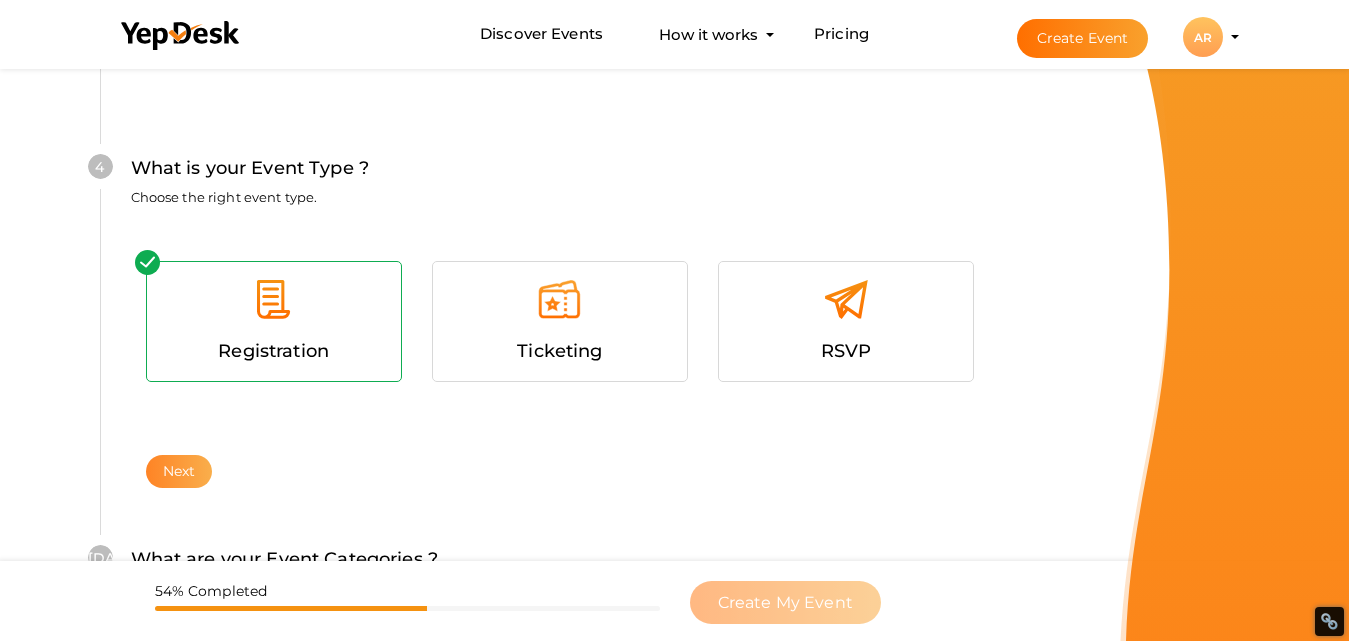 click on "Next" at bounding box center [179, 471] 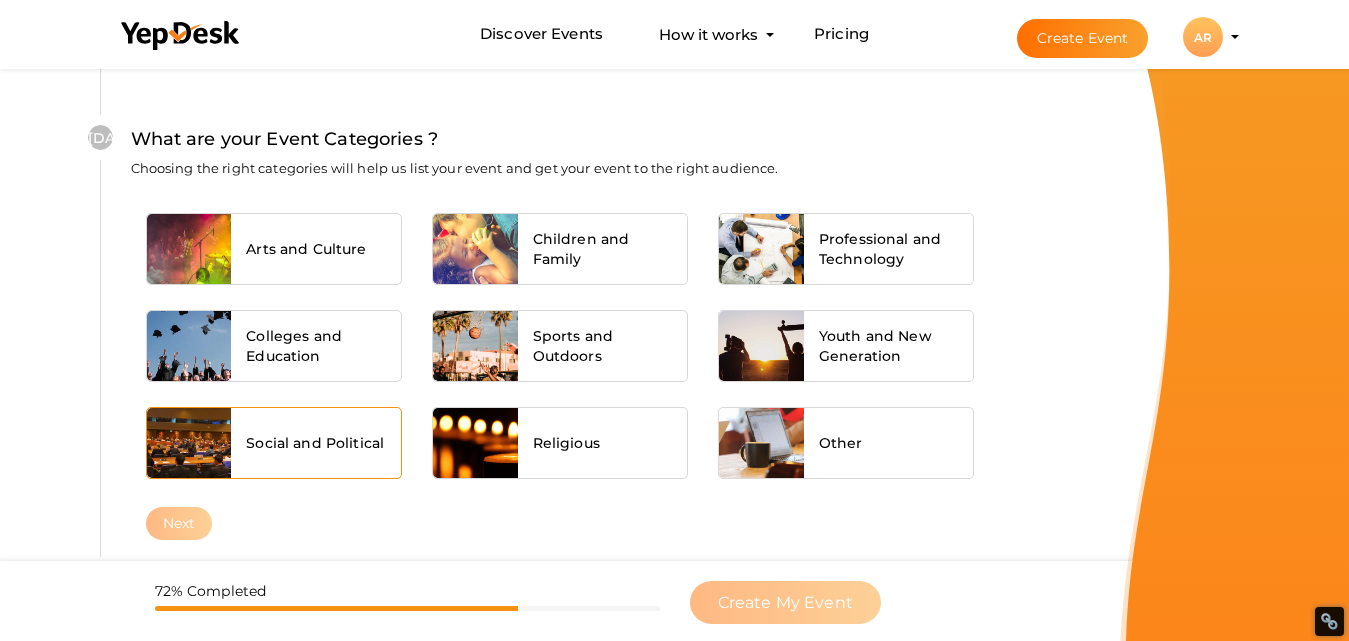 scroll, scrollTop: 1563, scrollLeft: 0, axis: vertical 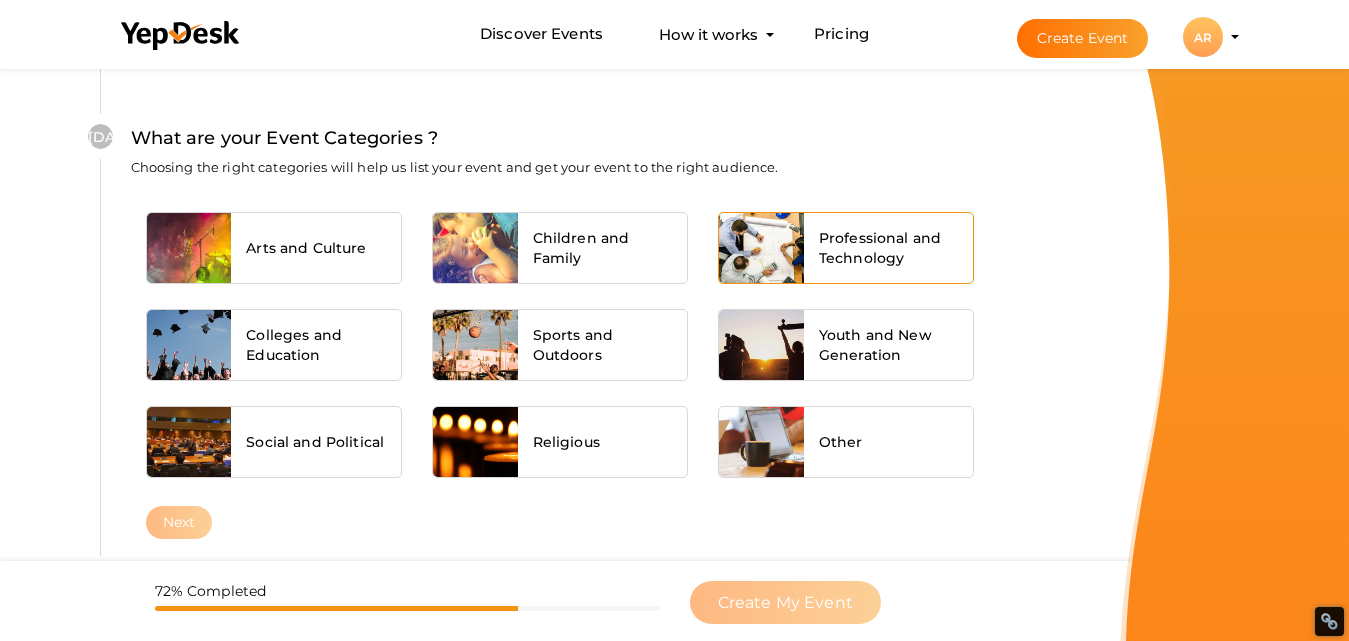 click on "Professional and Technology" at bounding box center [889, 248] 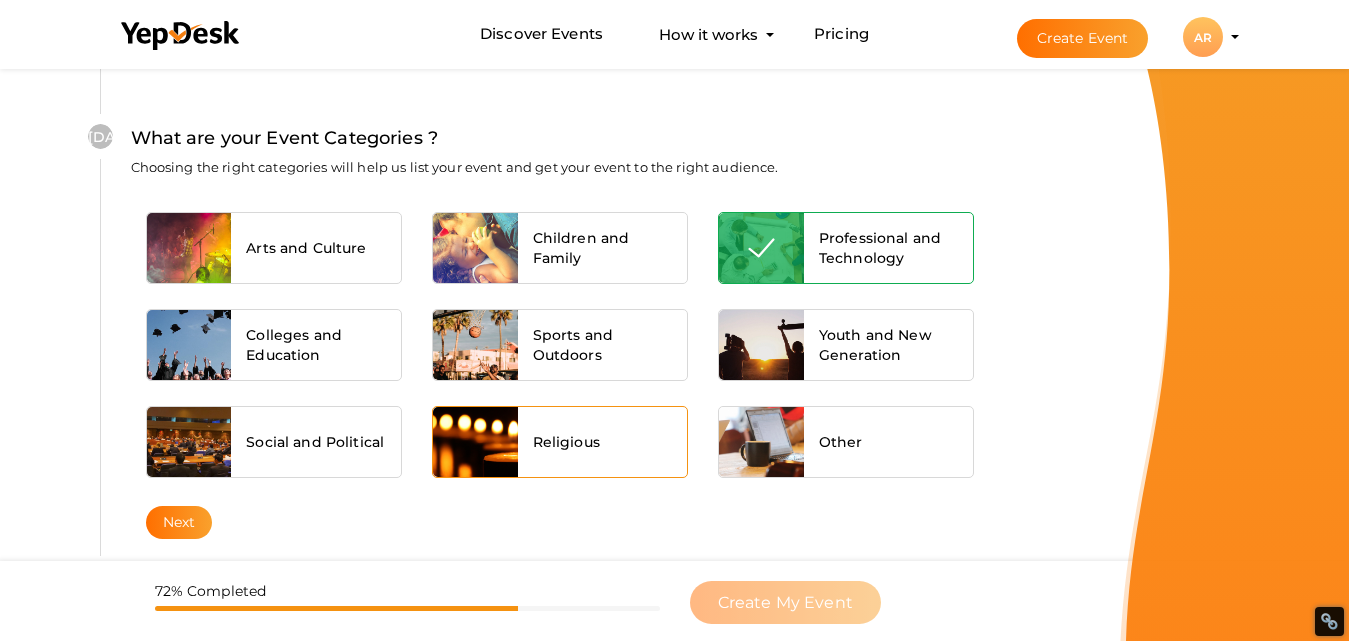 click on "Religious" at bounding box center [566, 442] 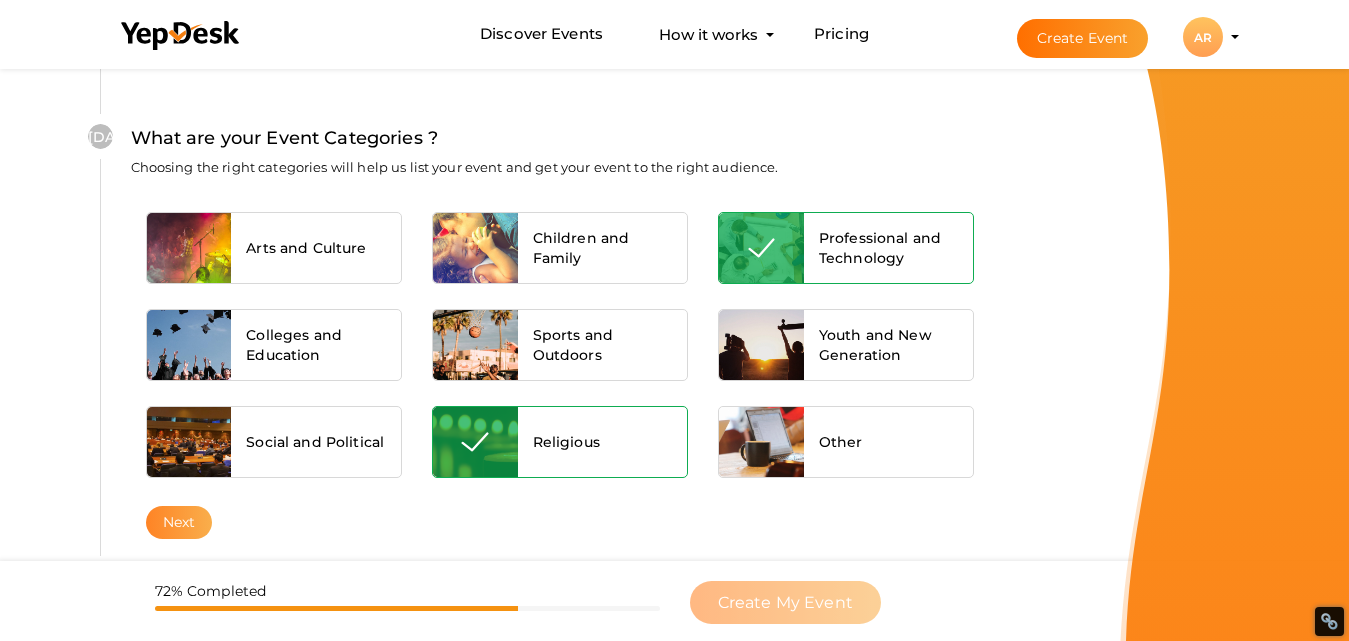 click on "Next" at bounding box center [179, 522] 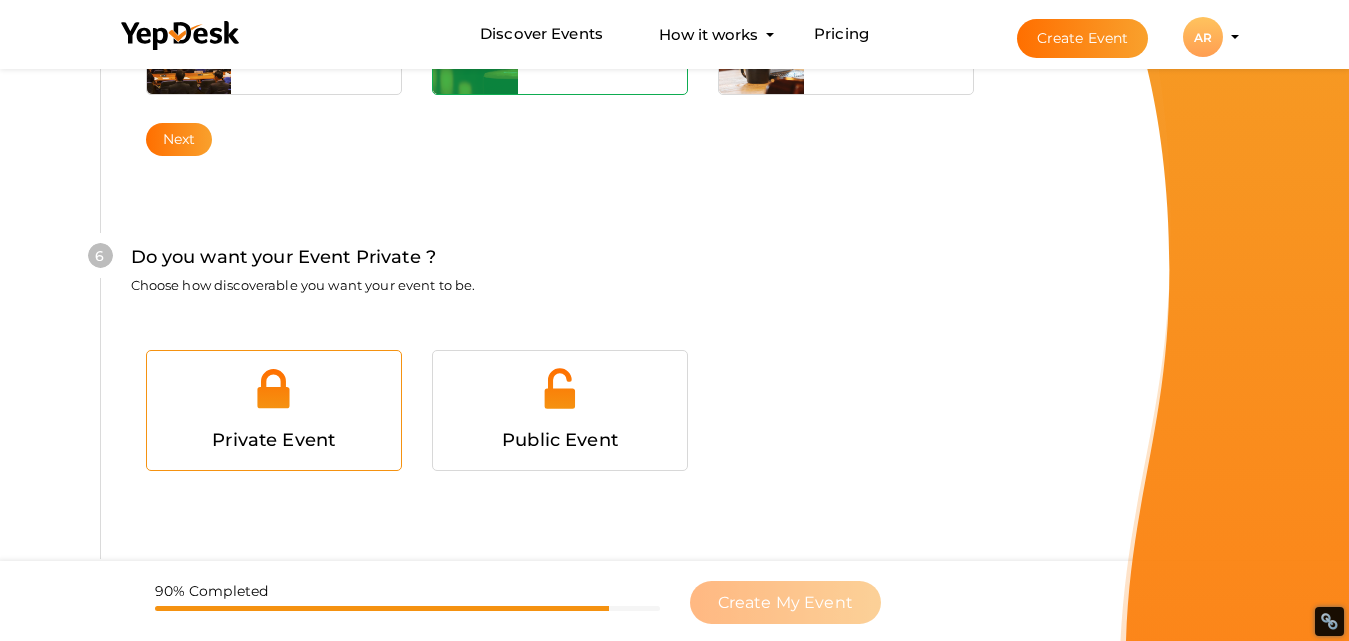 scroll, scrollTop: 2005, scrollLeft: 0, axis: vertical 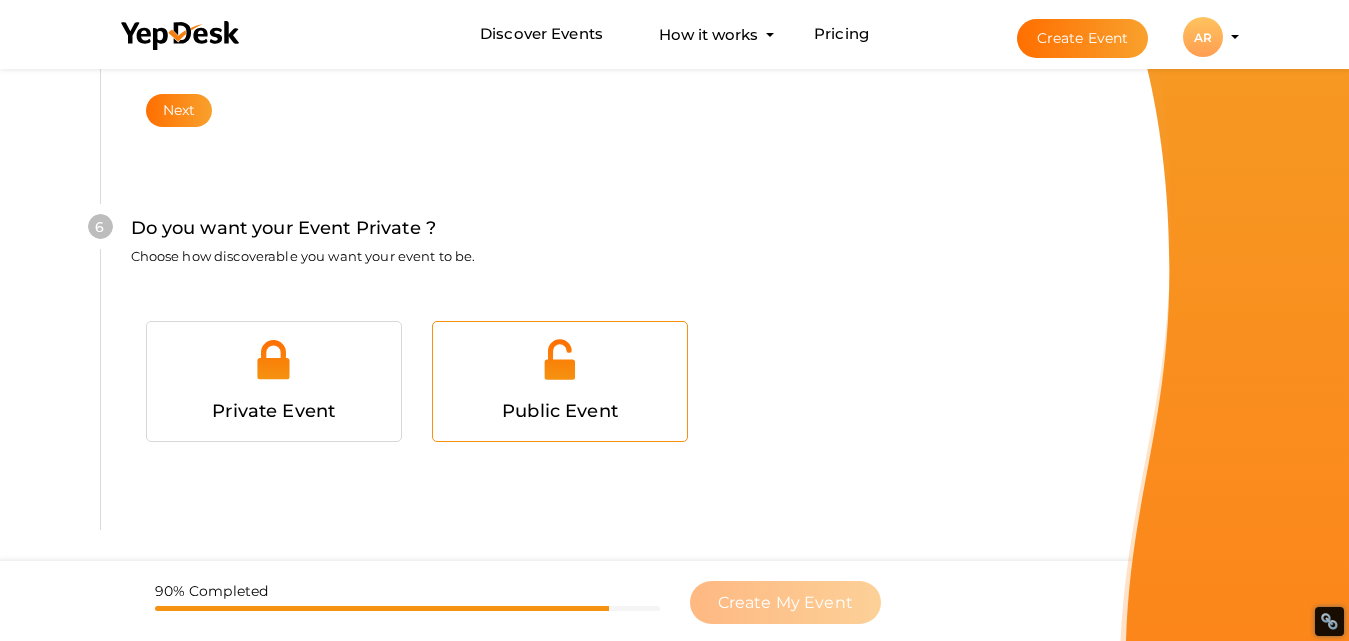 click on "Public
Event" at bounding box center (560, 411) 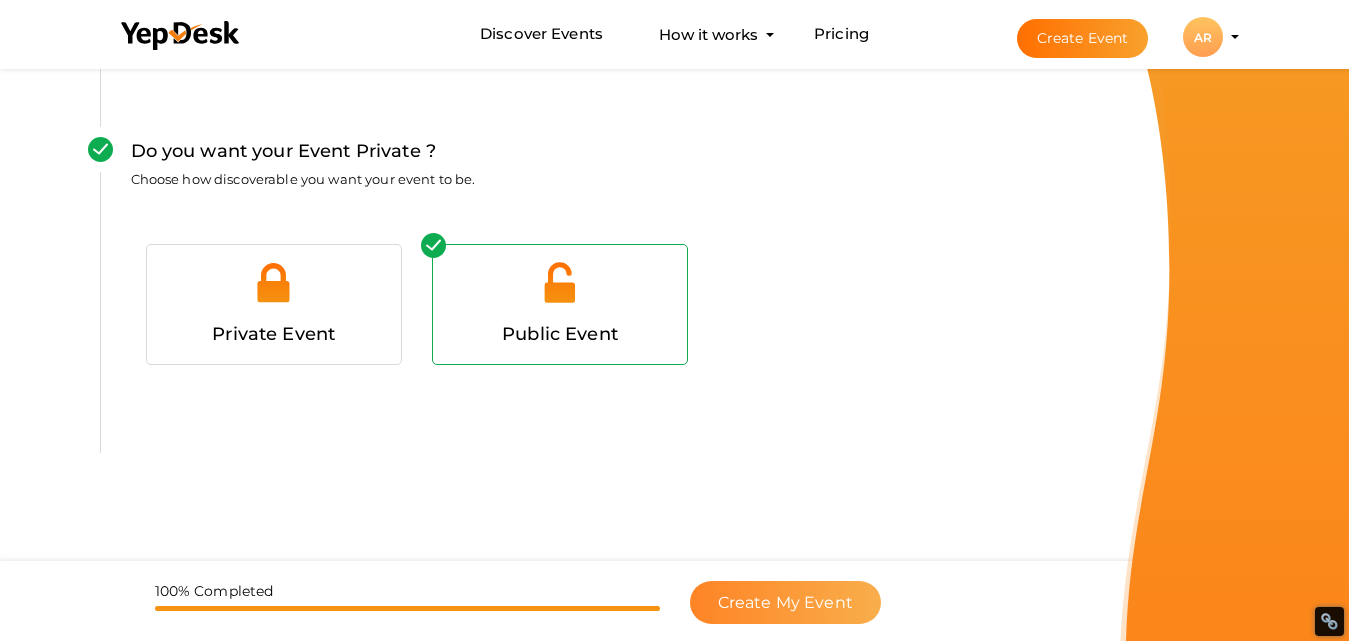 click on "Create
My
Event" at bounding box center (785, 602) 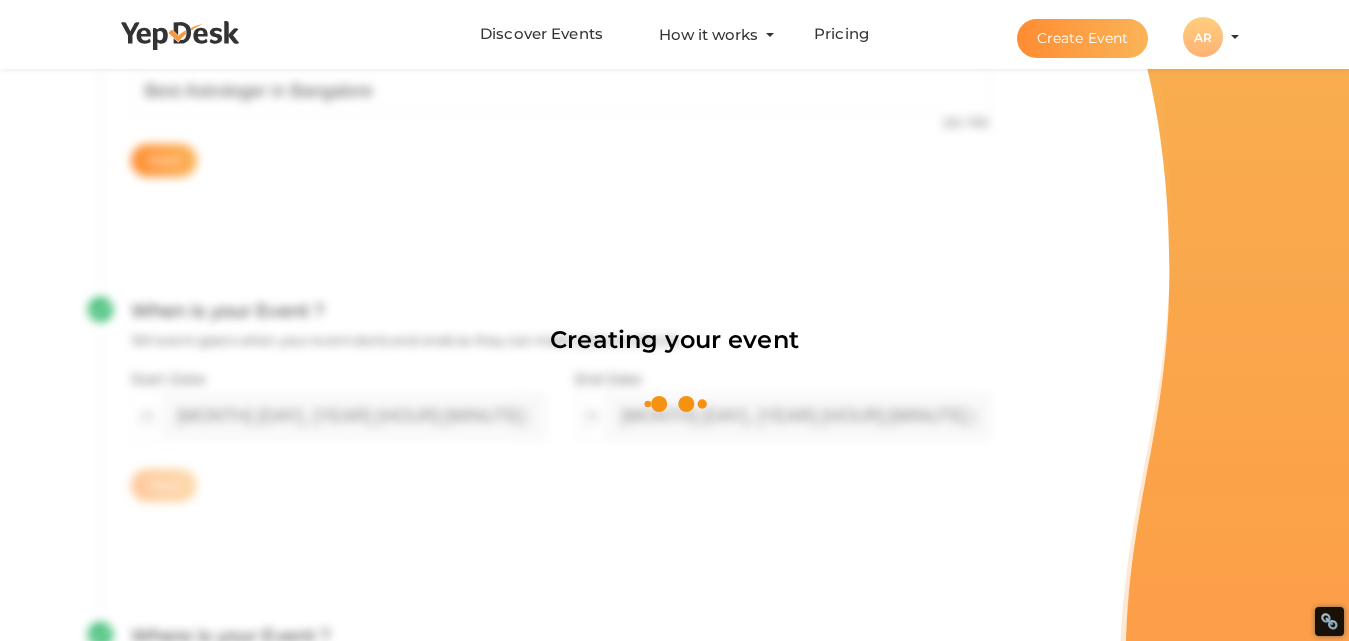 scroll, scrollTop: 300, scrollLeft: 0, axis: vertical 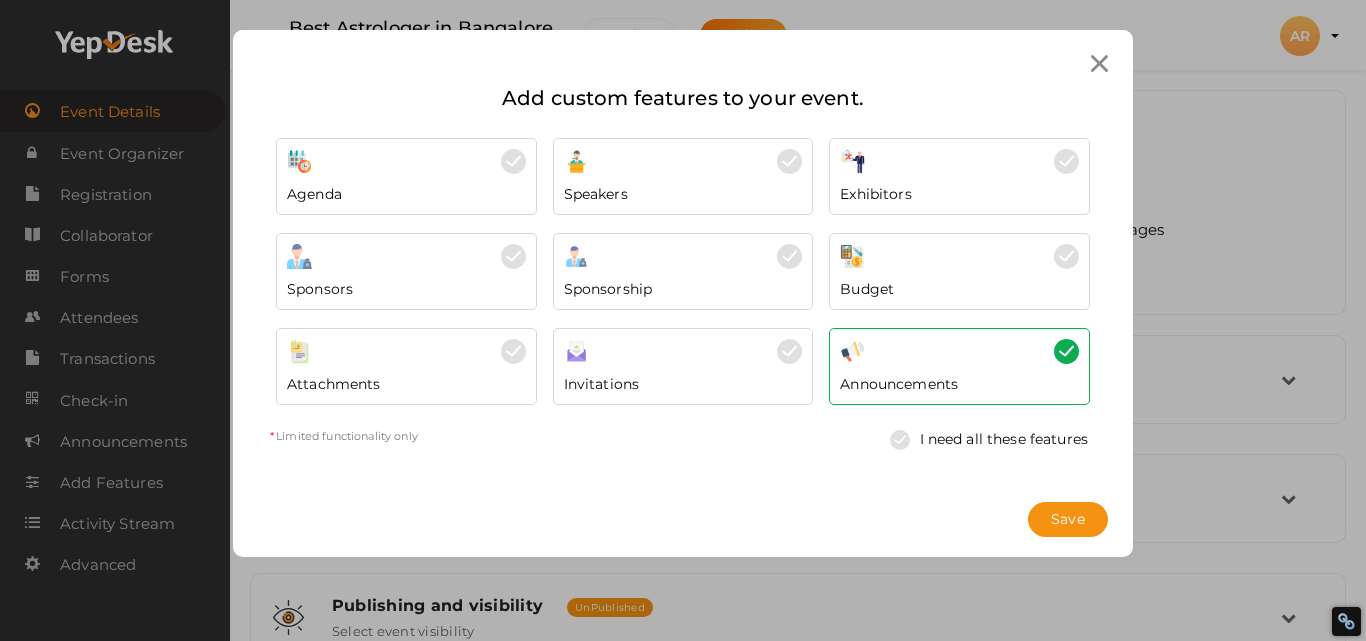 click 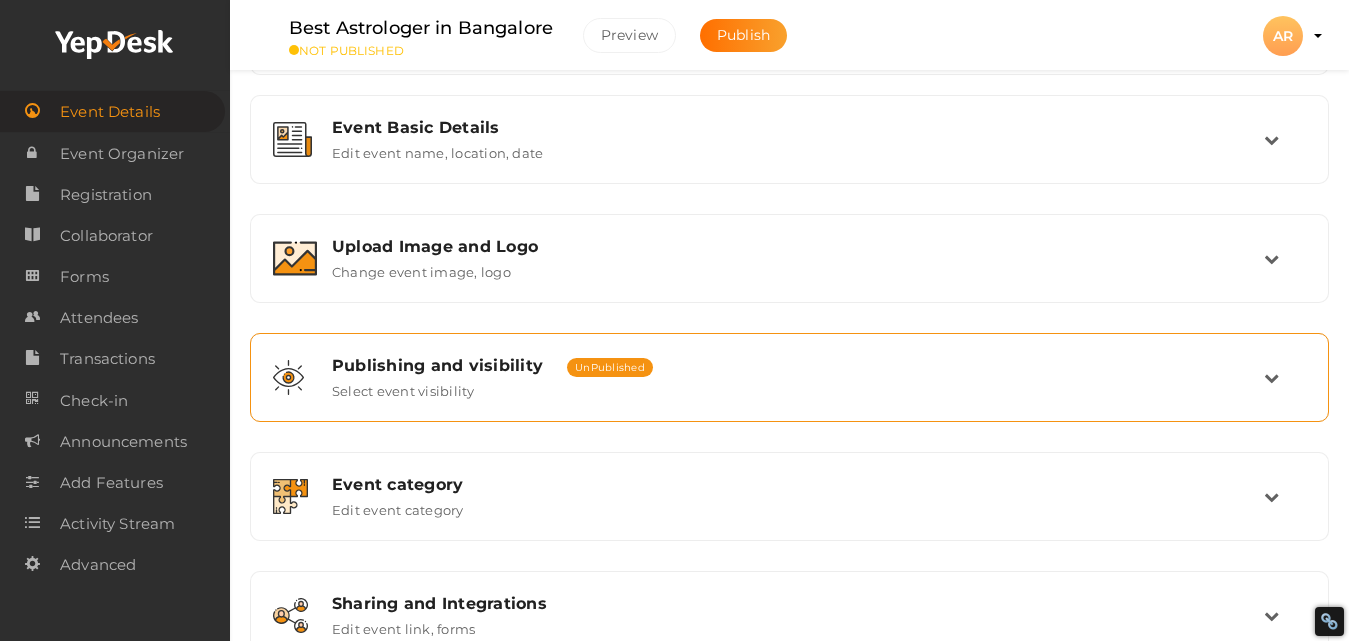 scroll, scrollTop: 228, scrollLeft: 0, axis: vertical 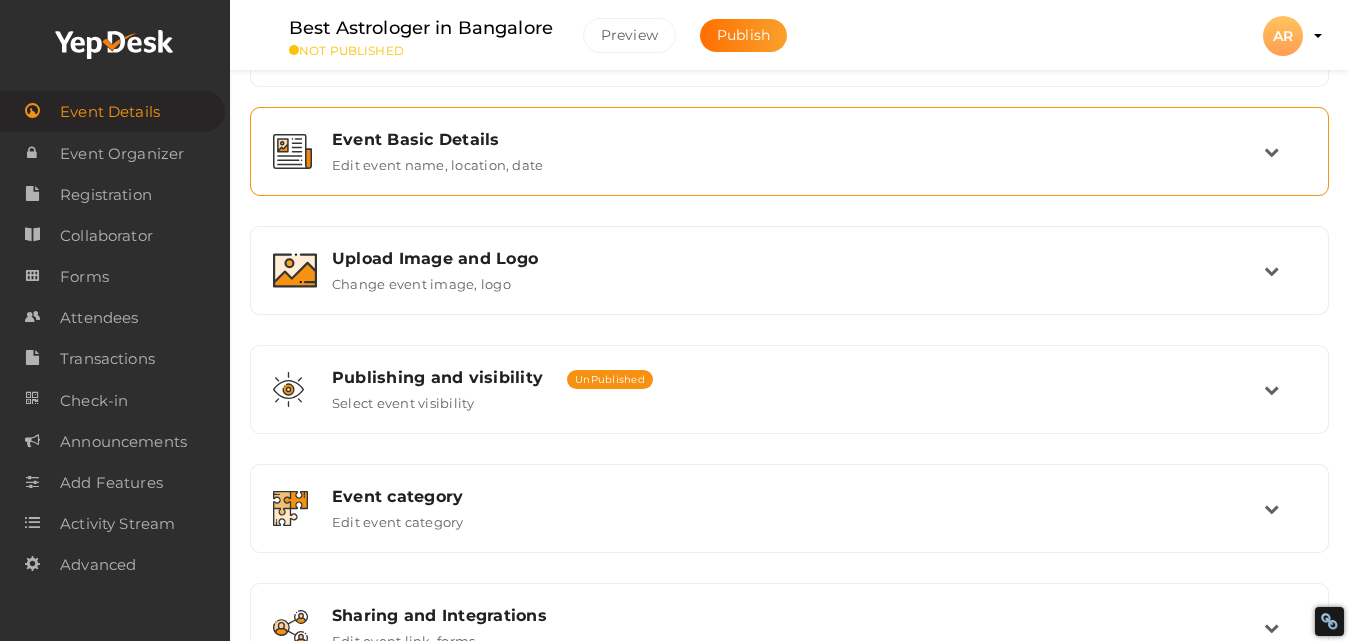 click on "Edit event name,
location, date" at bounding box center (437, 161) 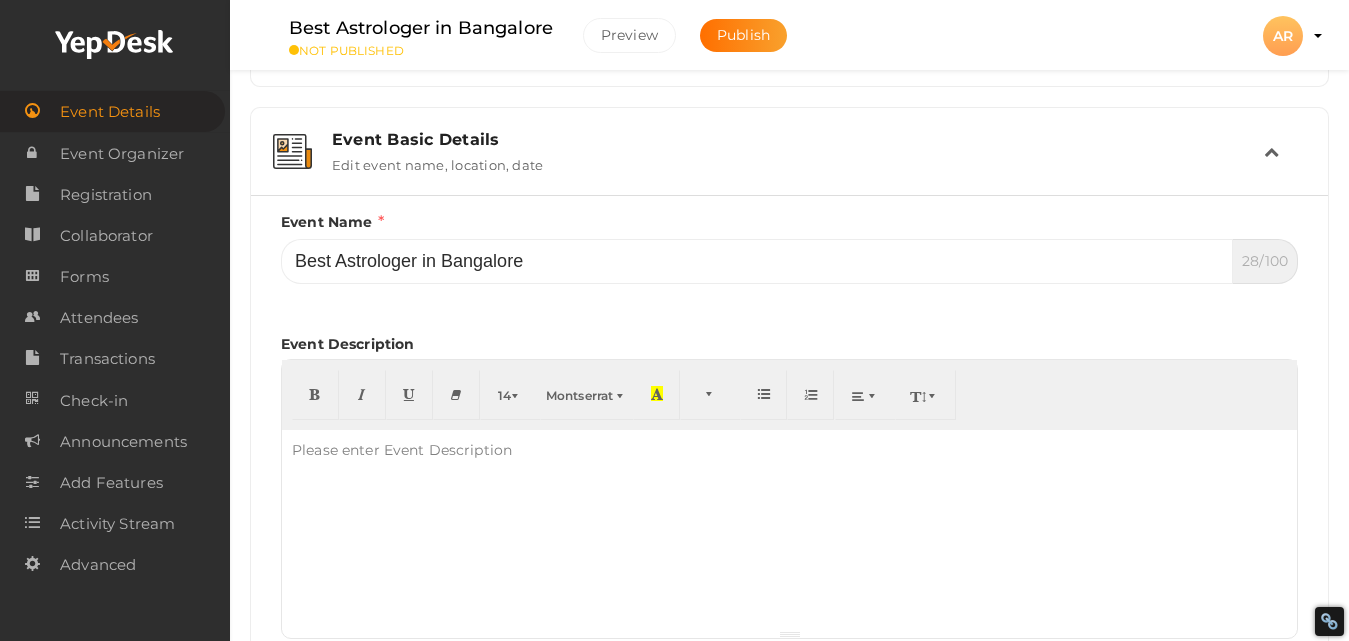 click at bounding box center [789, 530] 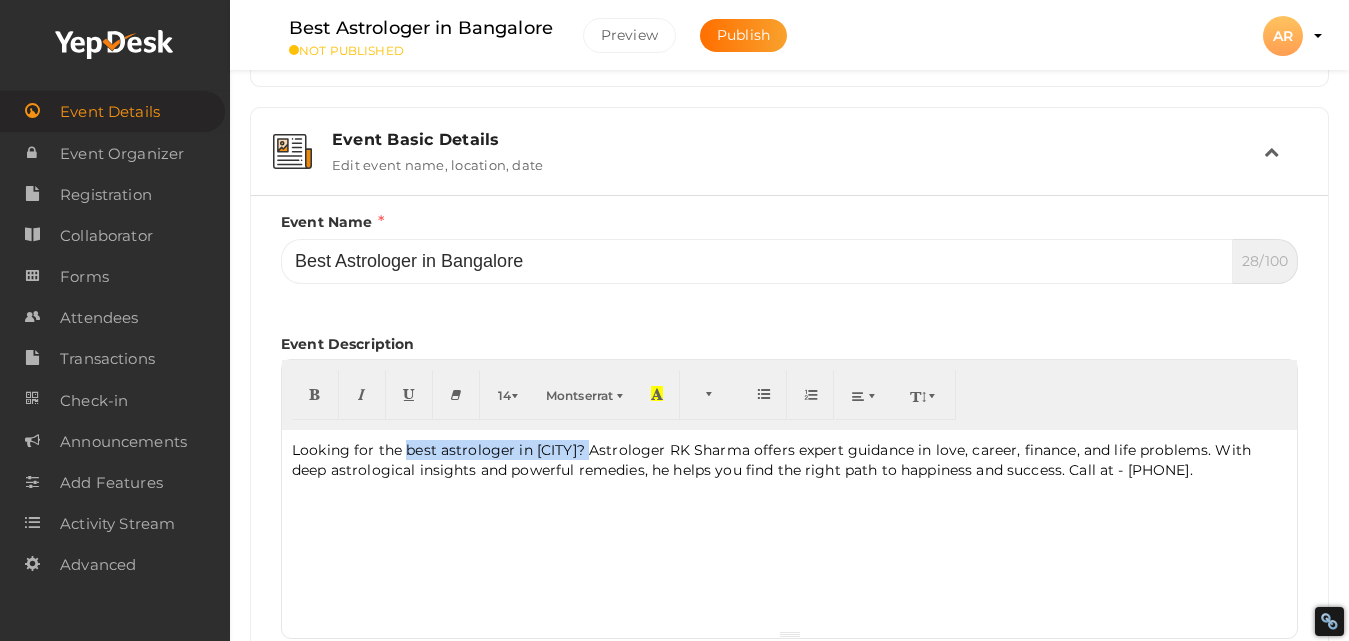 drag, startPoint x: 405, startPoint y: 449, endPoint x: 601, endPoint y: 456, distance: 196.12495 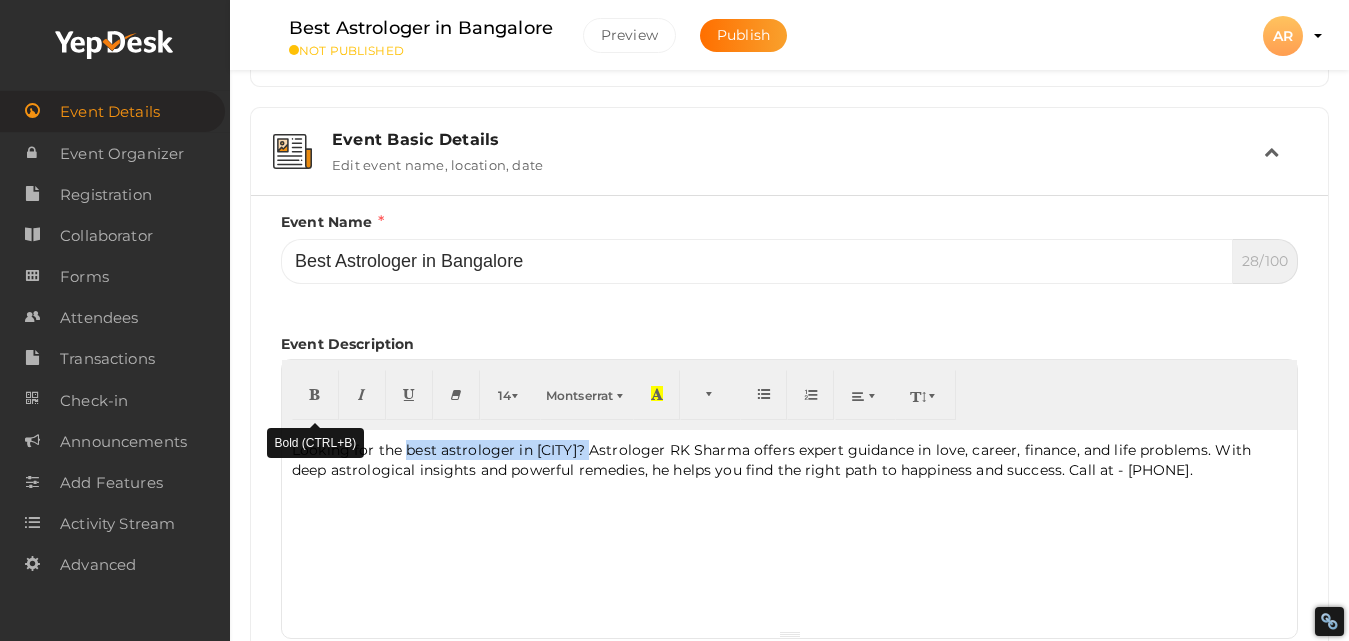 click at bounding box center [315, 393] 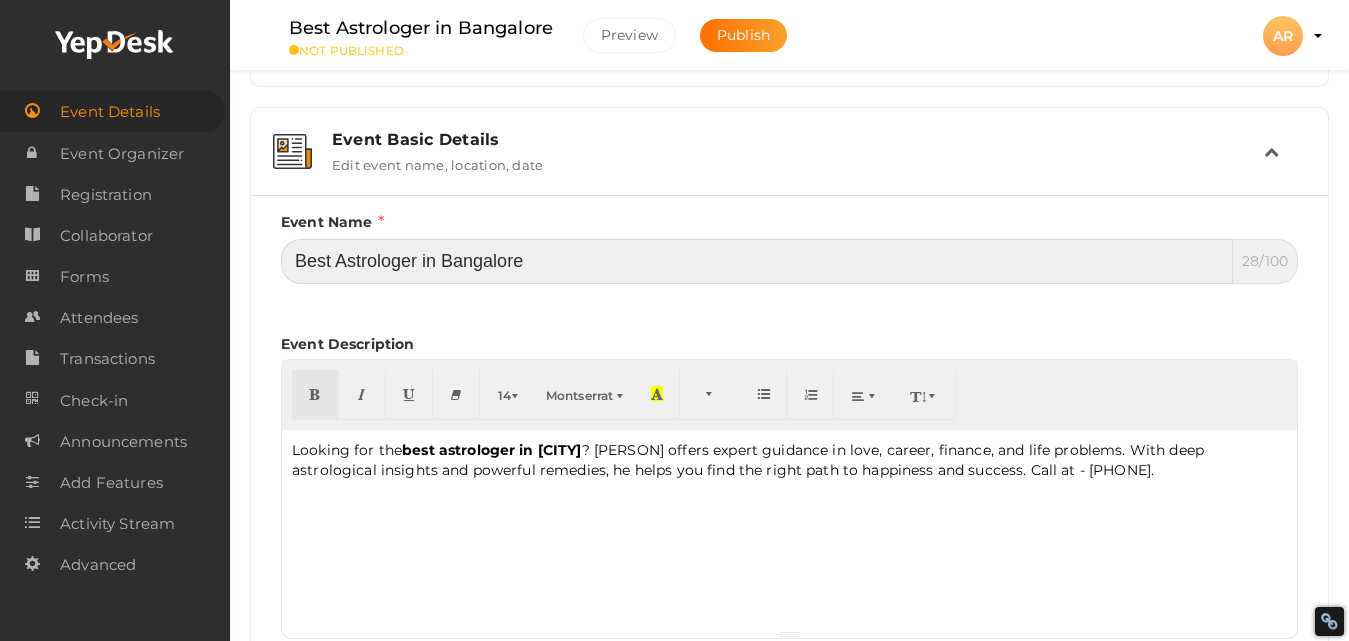 drag, startPoint x: 440, startPoint y: 257, endPoint x: 597, endPoint y: 266, distance: 157.25775 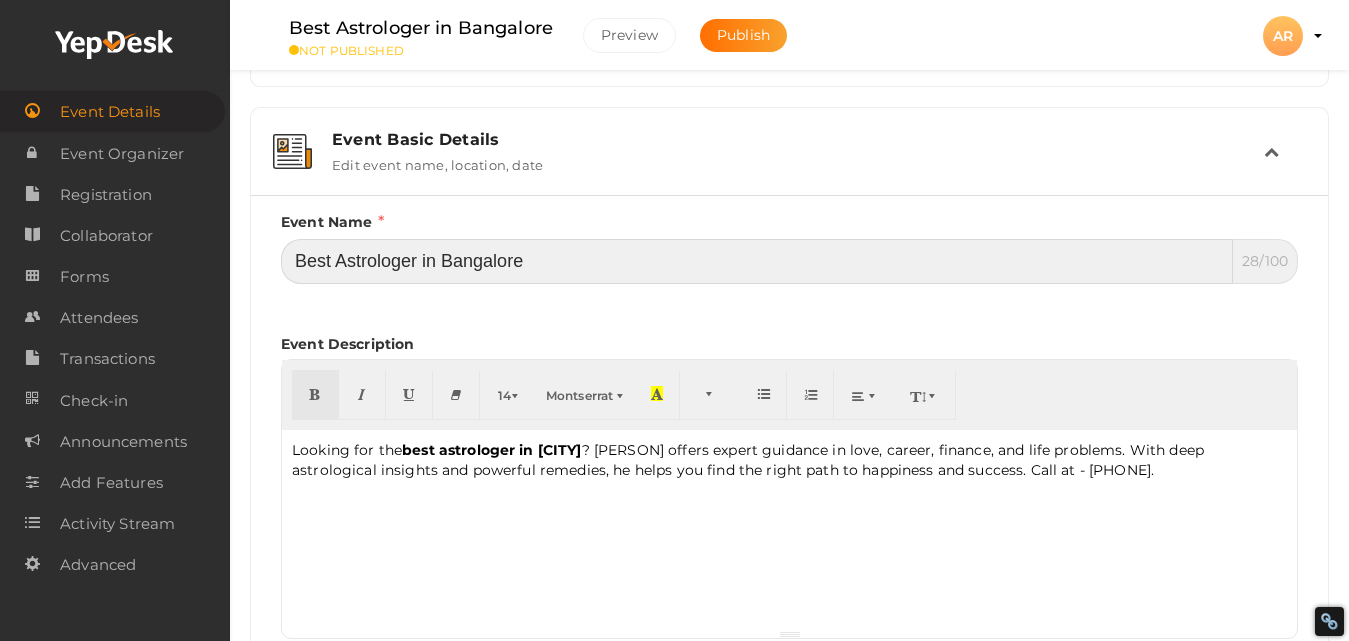 click on "Best Astrologer in Bangalore" at bounding box center [757, 261] 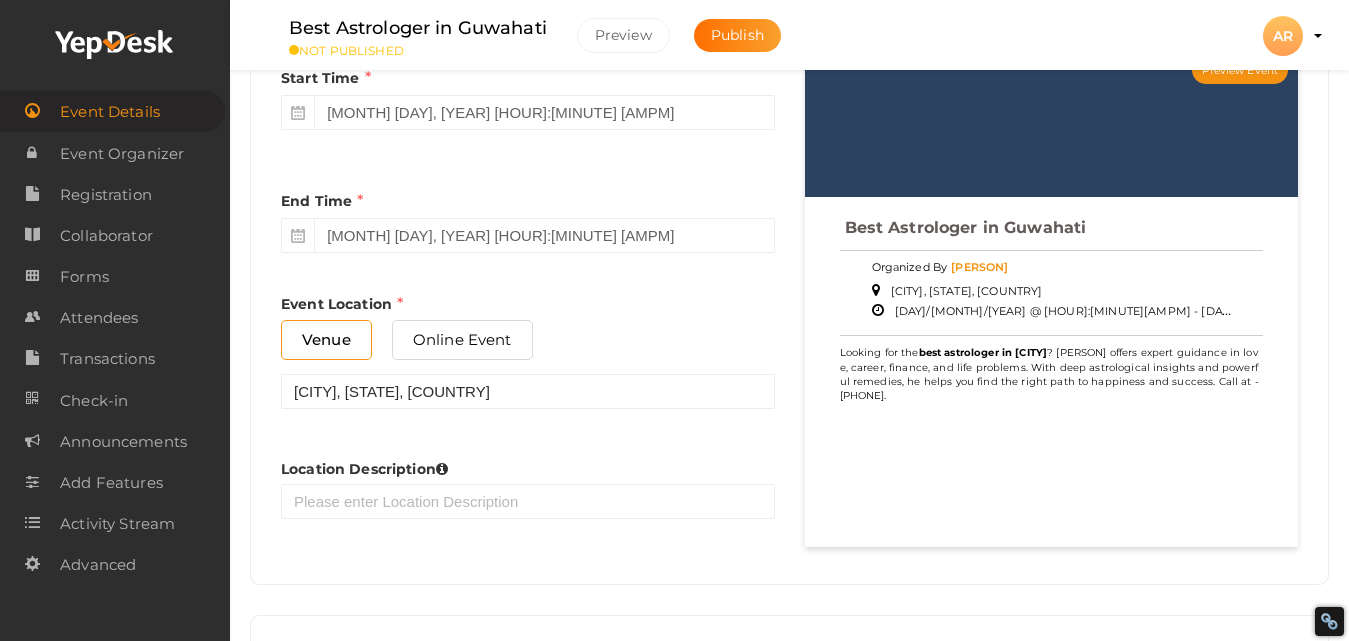 scroll, scrollTop: 1028, scrollLeft: 0, axis: vertical 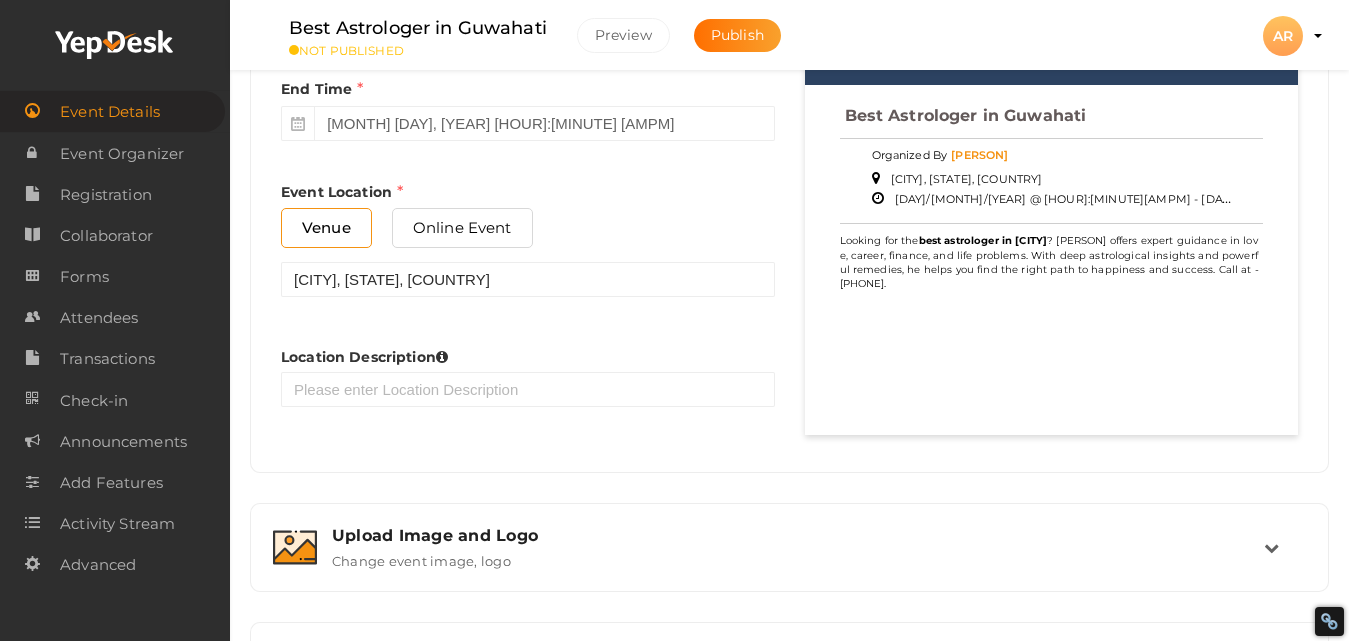 type on "Best Astrologer in Guwahati" 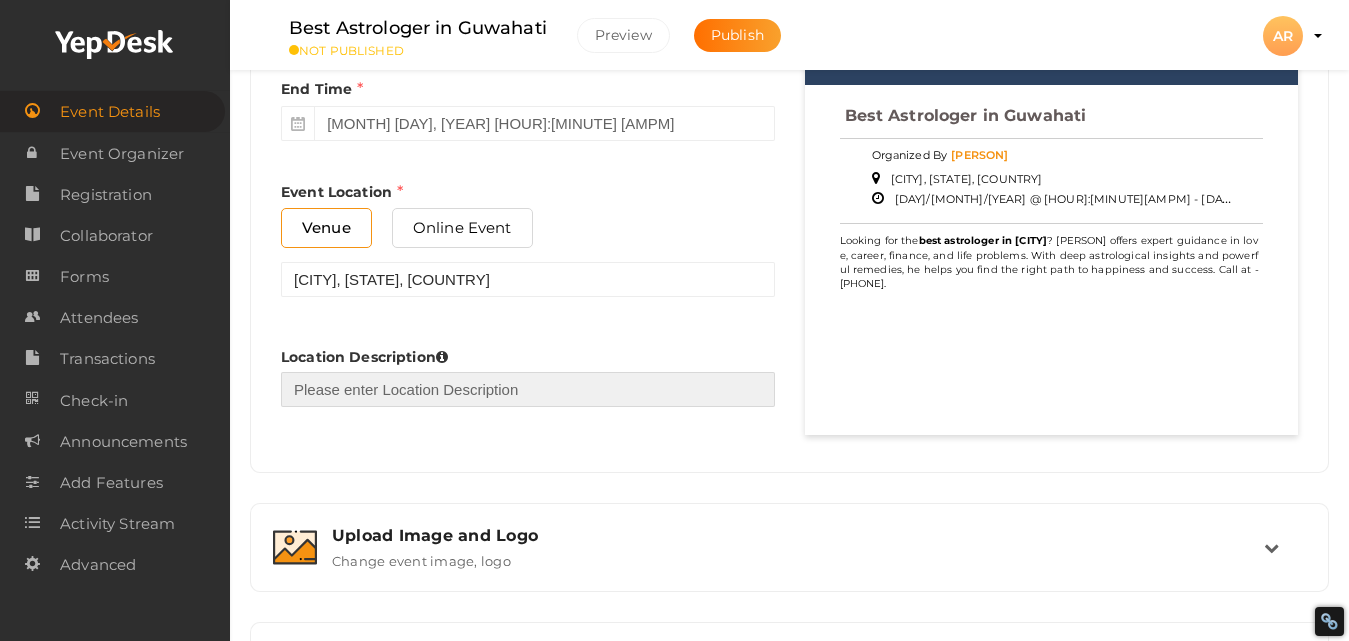click at bounding box center (528, 389) 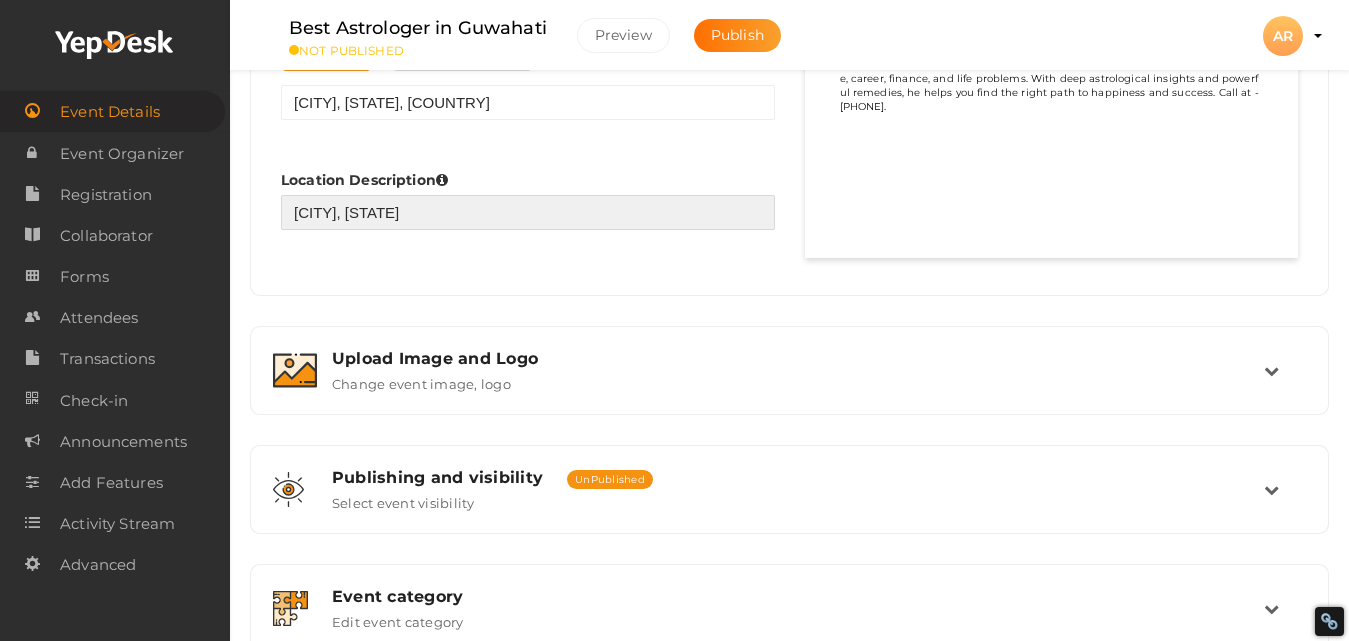 scroll, scrollTop: 1005, scrollLeft: 0, axis: vertical 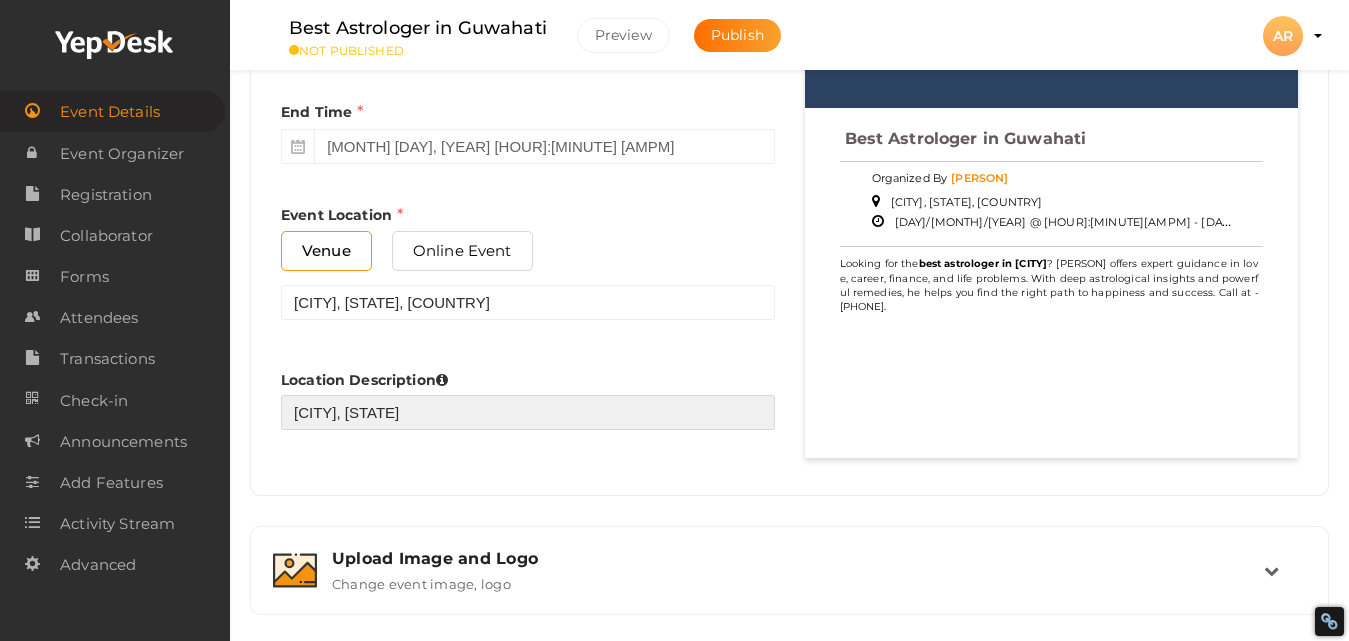 type on "Amritsar, Punjab" 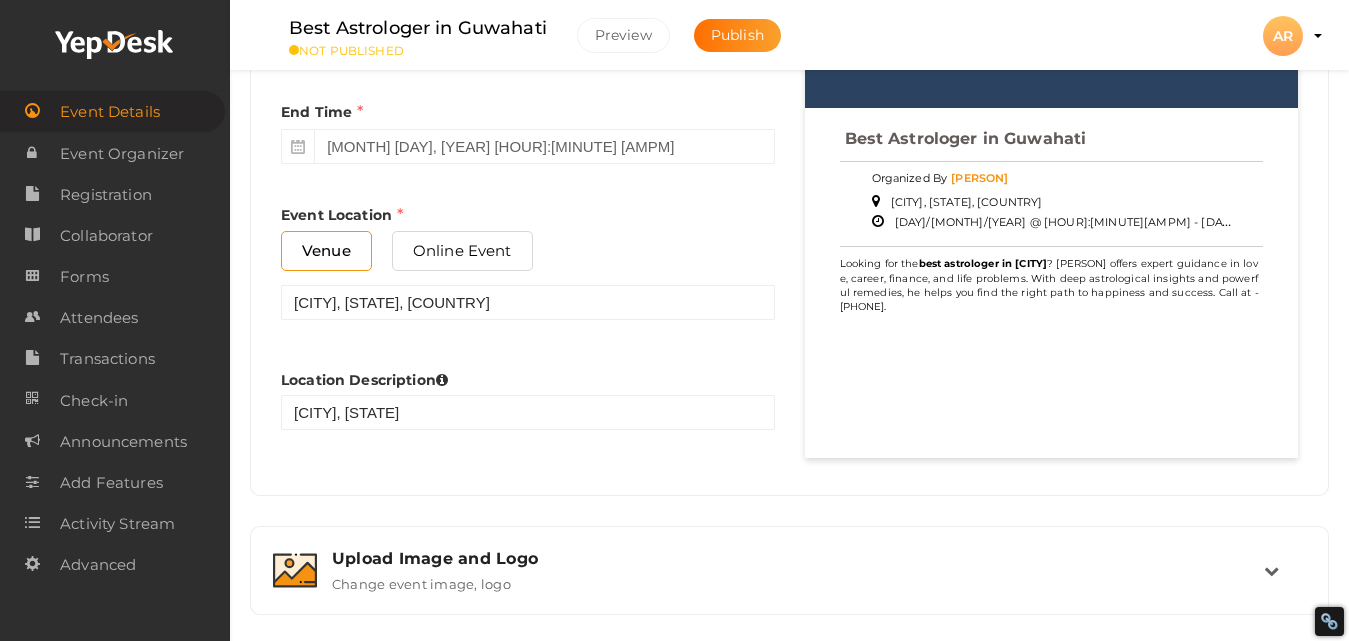 click on "Location Description
Amritsar, Punjab" at bounding box center [528, 395] 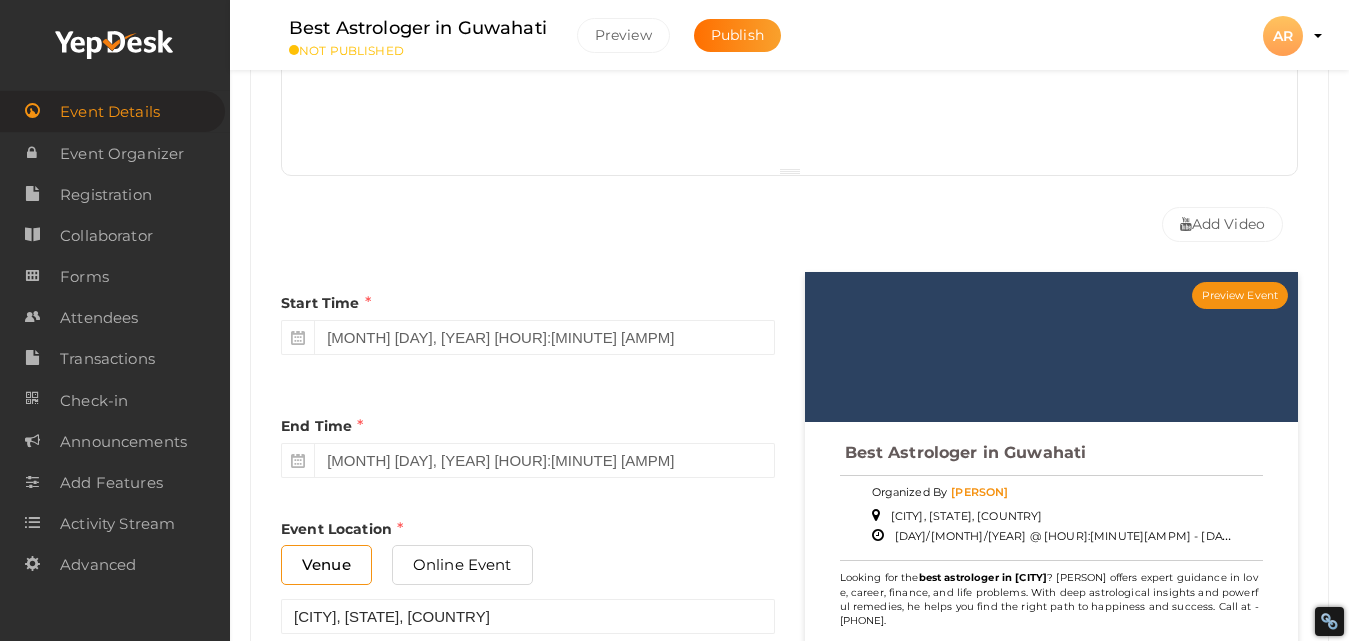 scroll, scrollTop: 505, scrollLeft: 0, axis: vertical 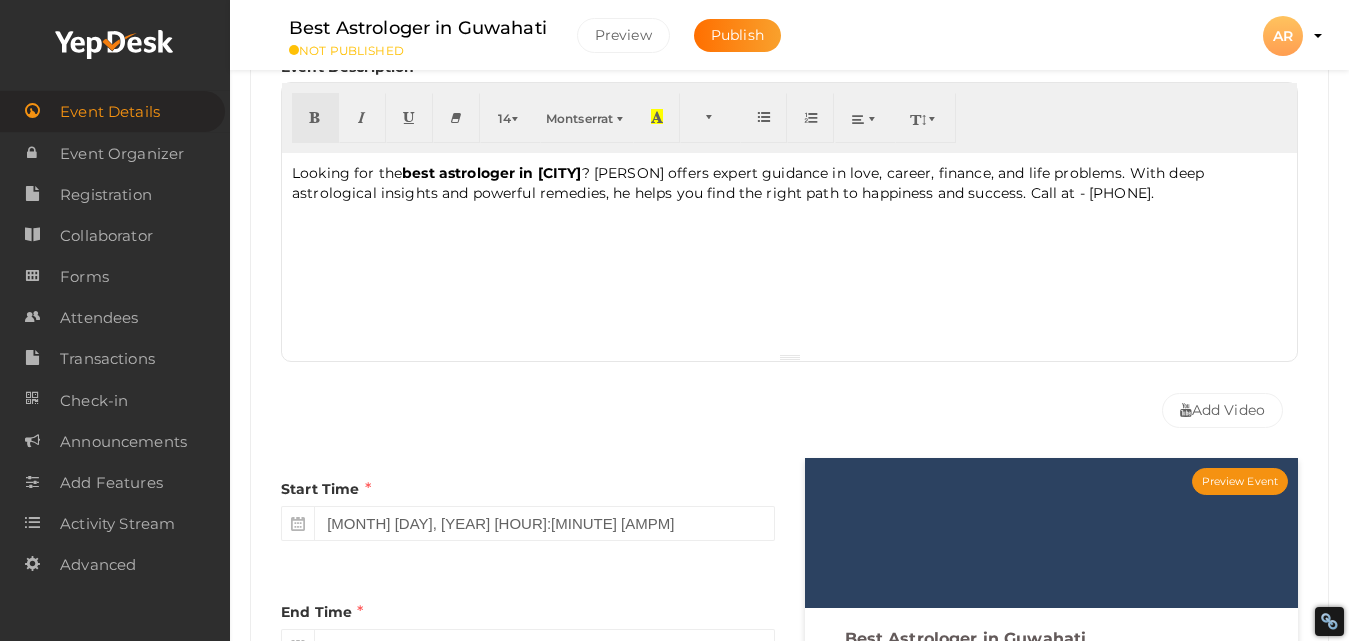 click on "Looking for the  best astrologer in Guwahati ? Astrologer RK Sharma offers expert guidance in love, career, finance, and life problems. With deep astrological insights and powerful remedies, he helps you find the right path to happiness and success. Call at - 9592235004." at bounding box center (789, 183) 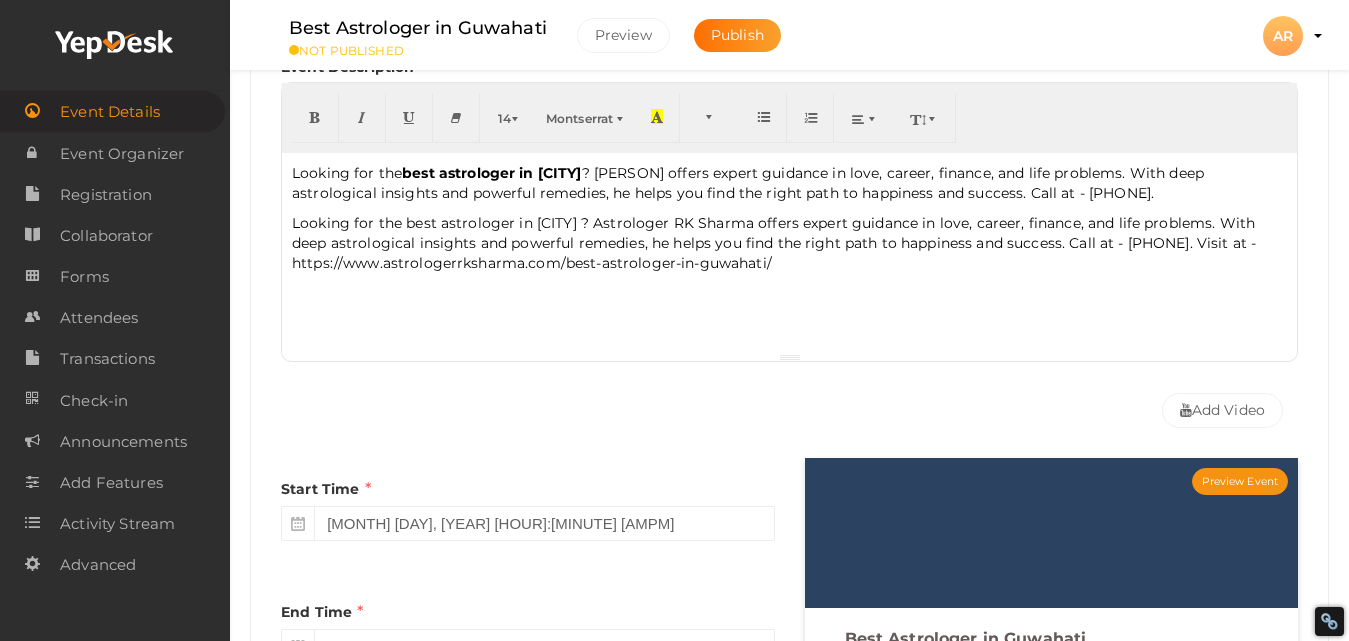 click on "Looking for the  best astrologer in Guwahati ? Astrologer RK Sharma offers expert guidance in love, career, finance, and life problems. With deep astrological insights and powerful remedies, he helps you find the right path to happiness and success. Call at - 9592235004. Visit at - https://www.astrologerrksharma.com/best-astrologer-in-guwahati/" at bounding box center [789, 253] 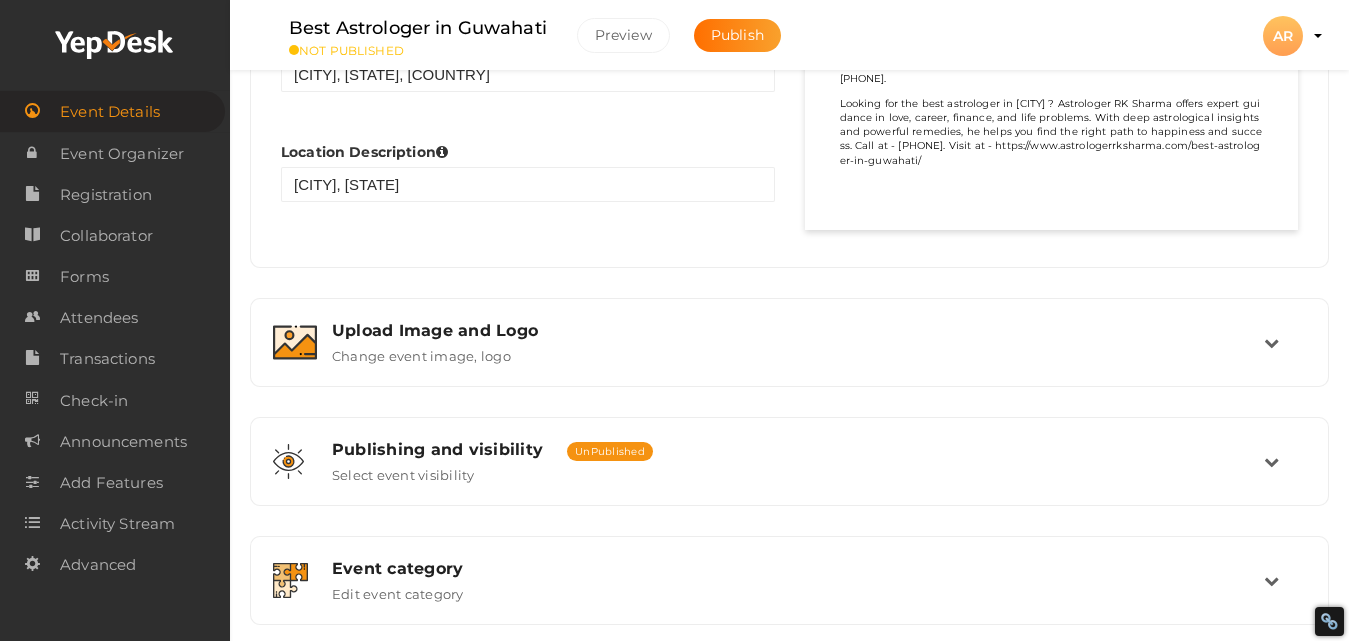 scroll, scrollTop: 1205, scrollLeft: 0, axis: vertical 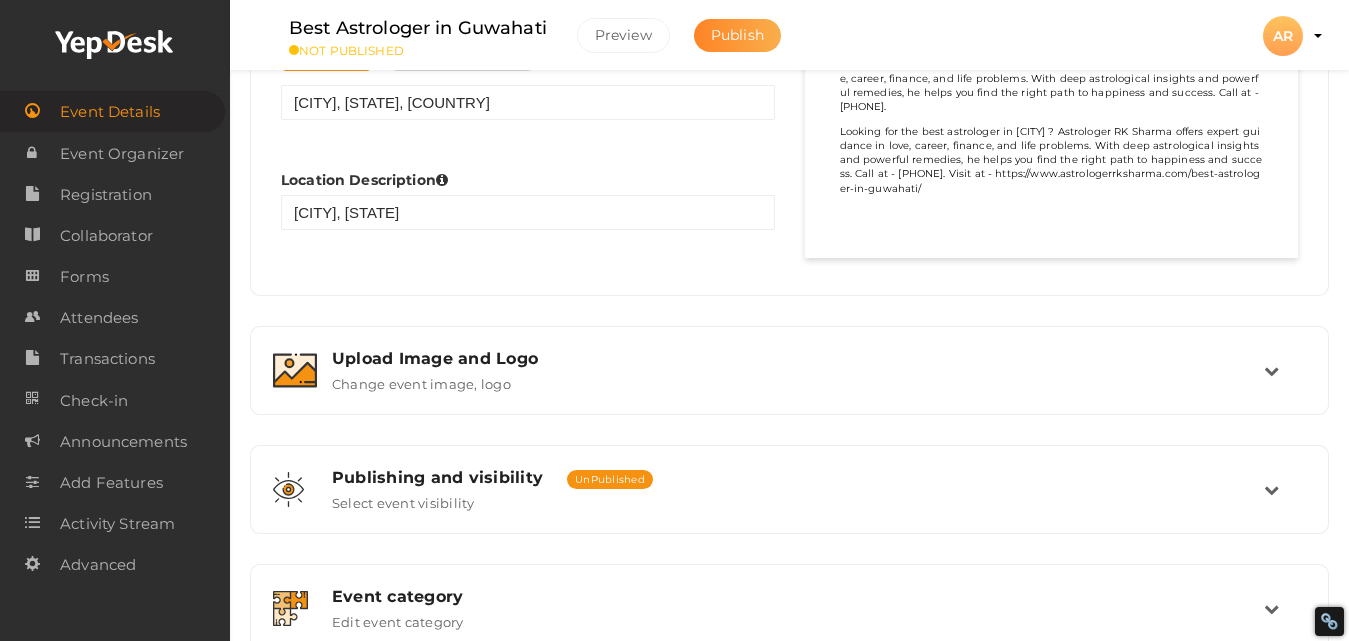 click on "Publish" at bounding box center (737, 35) 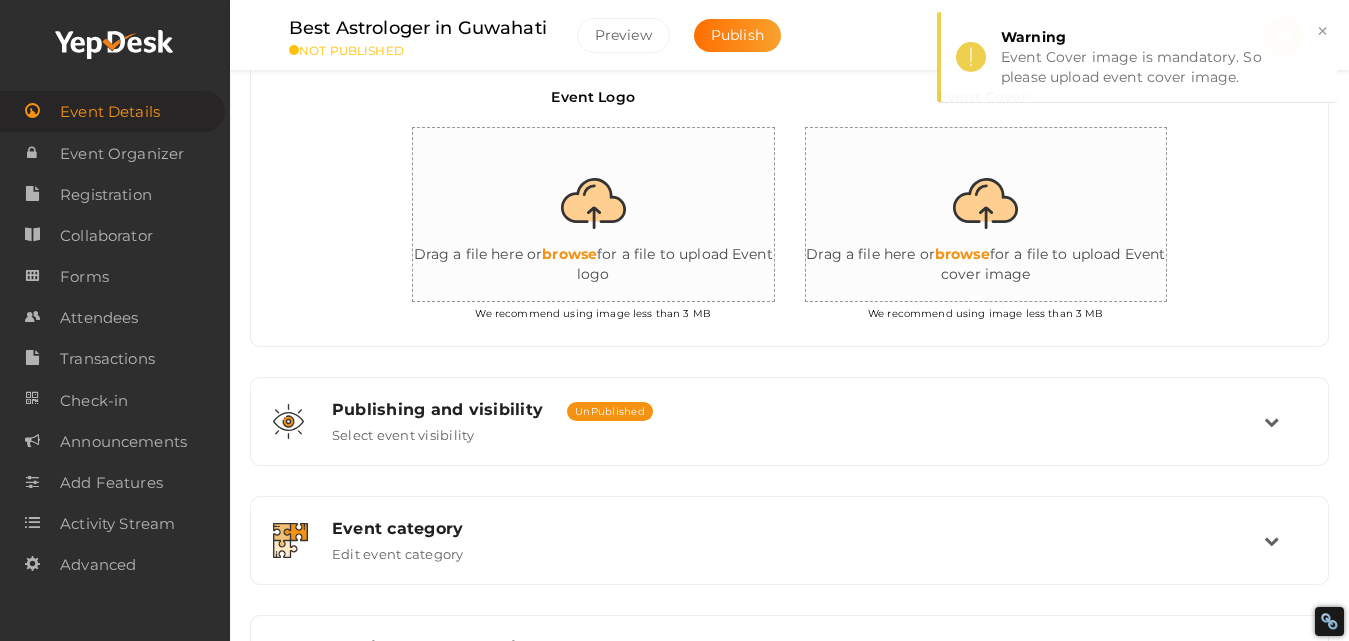scroll, scrollTop: 428, scrollLeft: 0, axis: vertical 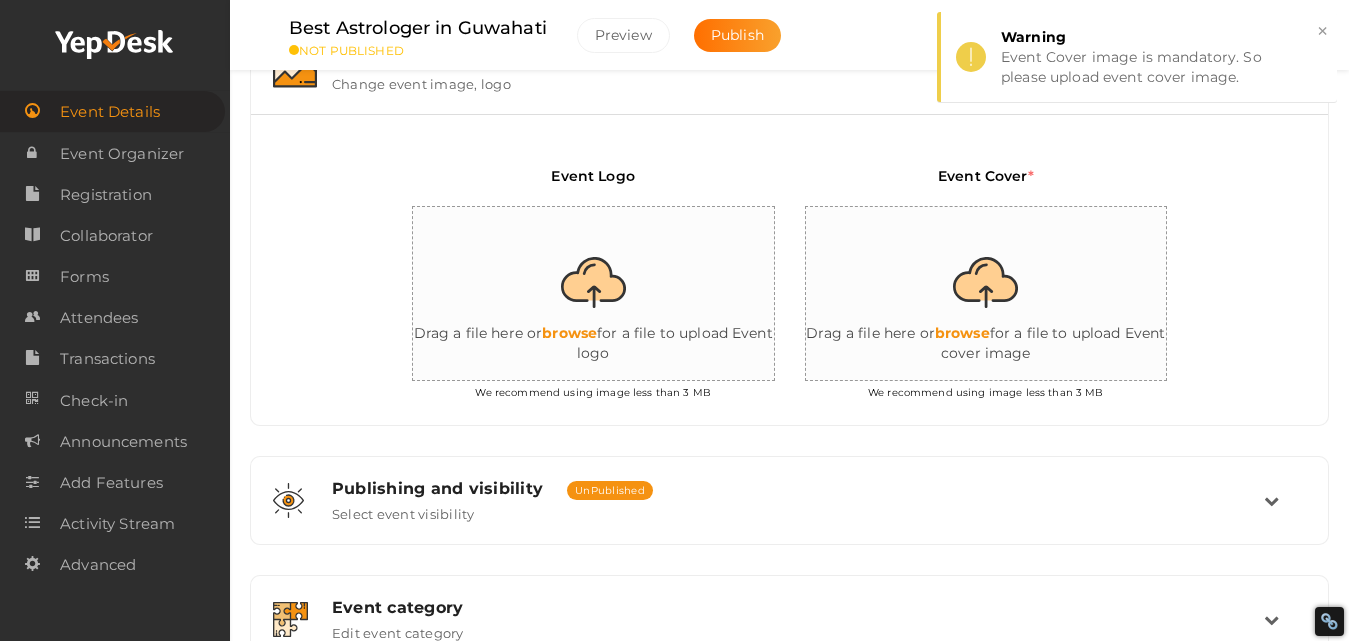 click at bounding box center (613, 294) 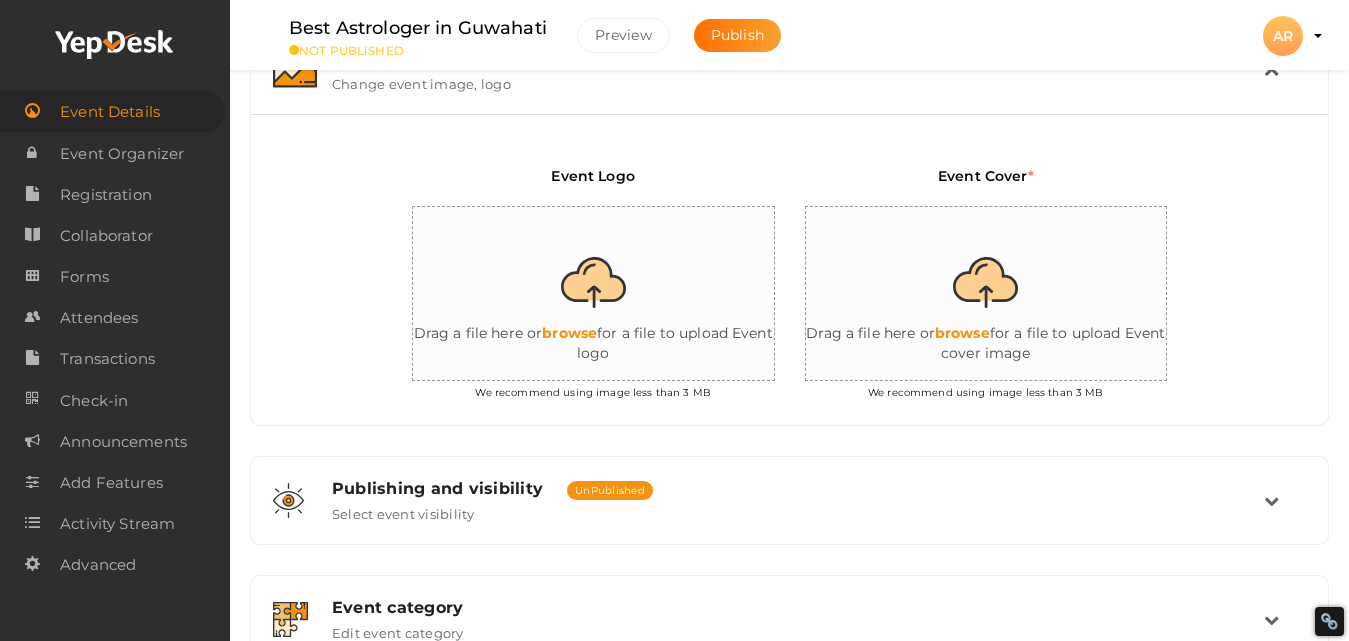 type on "C:\fakepath\astrology.jpg" 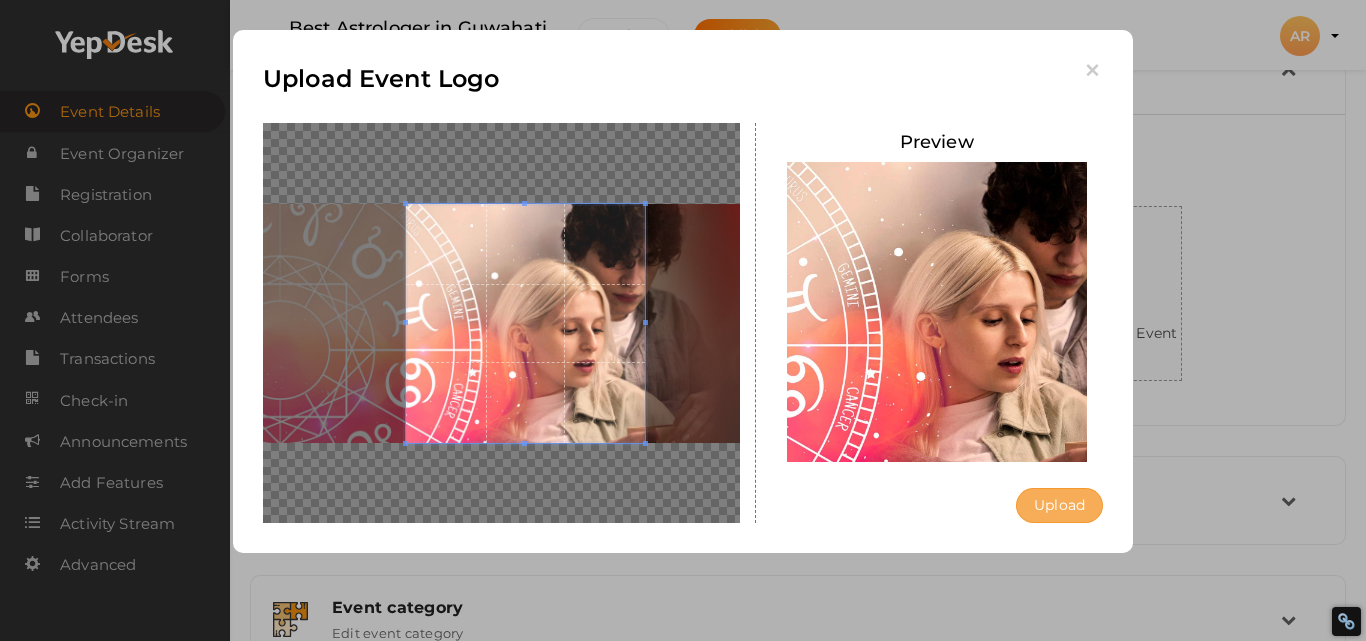 click on "Upload" at bounding box center (1059, 505) 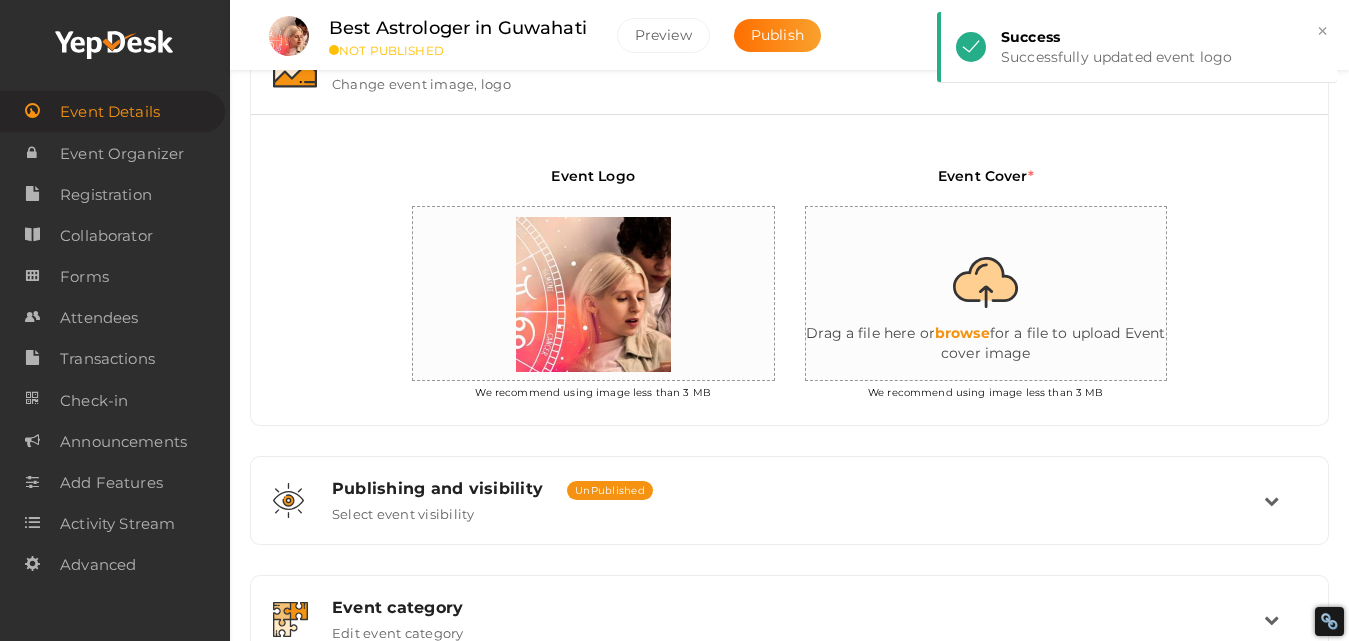 click at bounding box center [1006, 294] 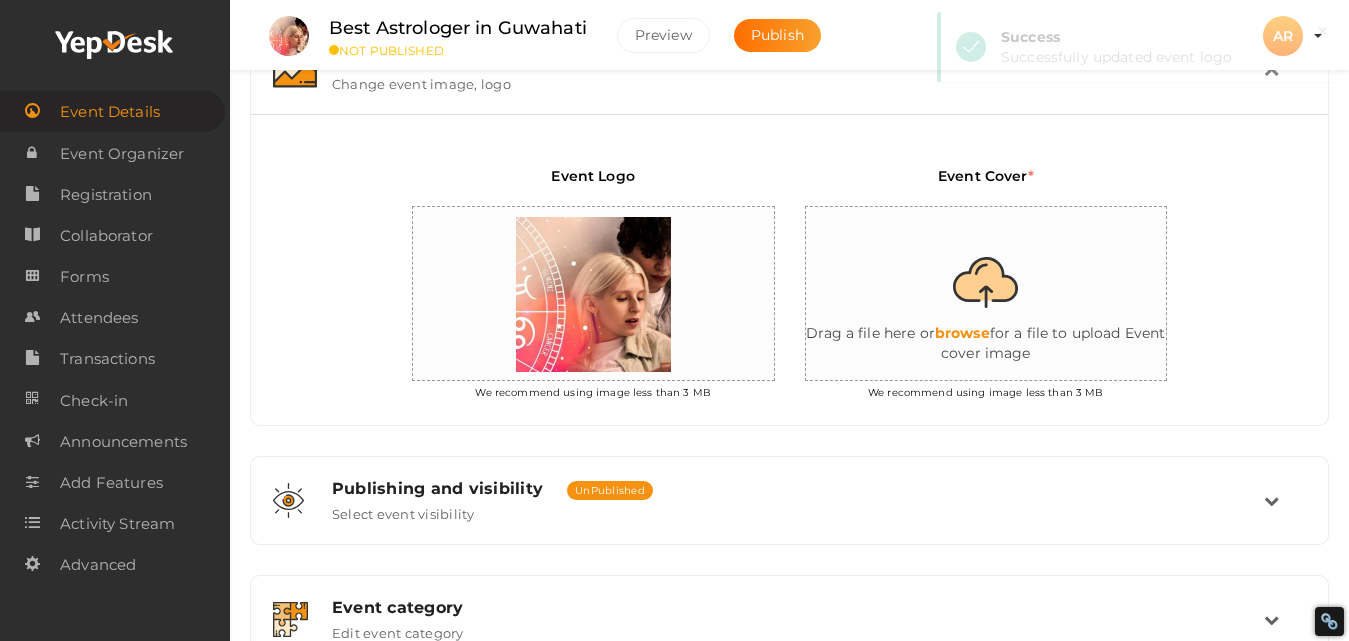 type on "C:\fakepath\abstract-numerology-concept-with-woman-medium-shot.jpg" 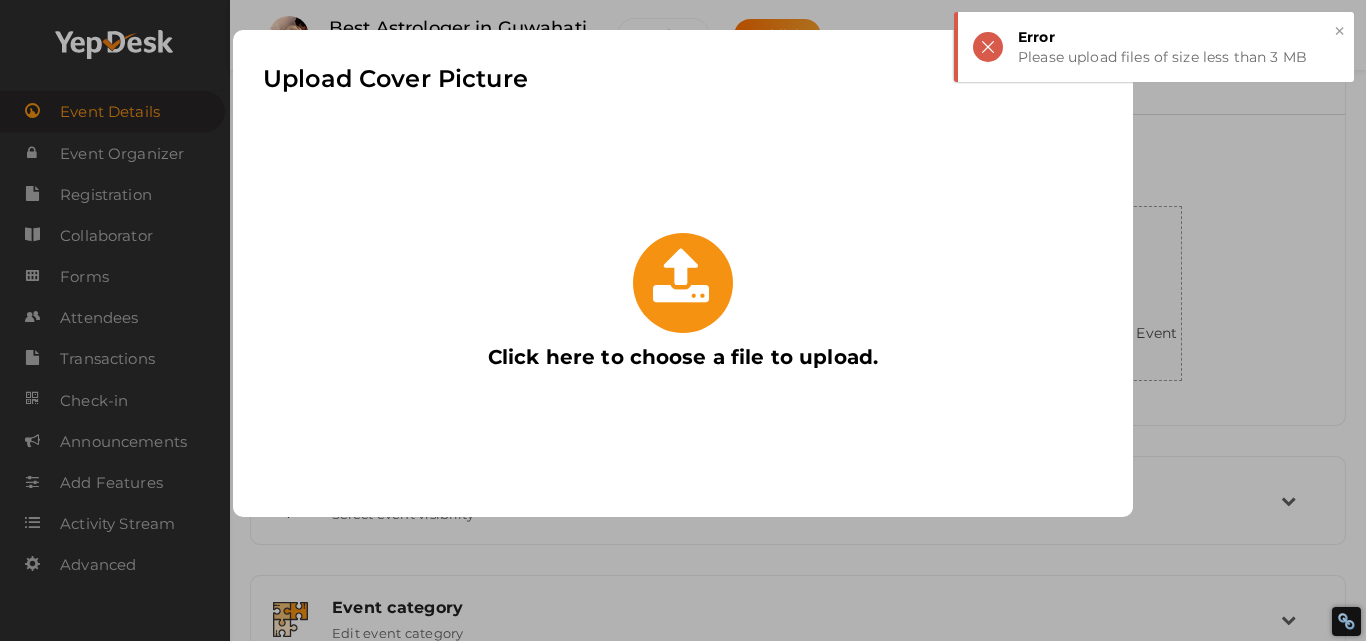 click on "×" at bounding box center (1339, 31) 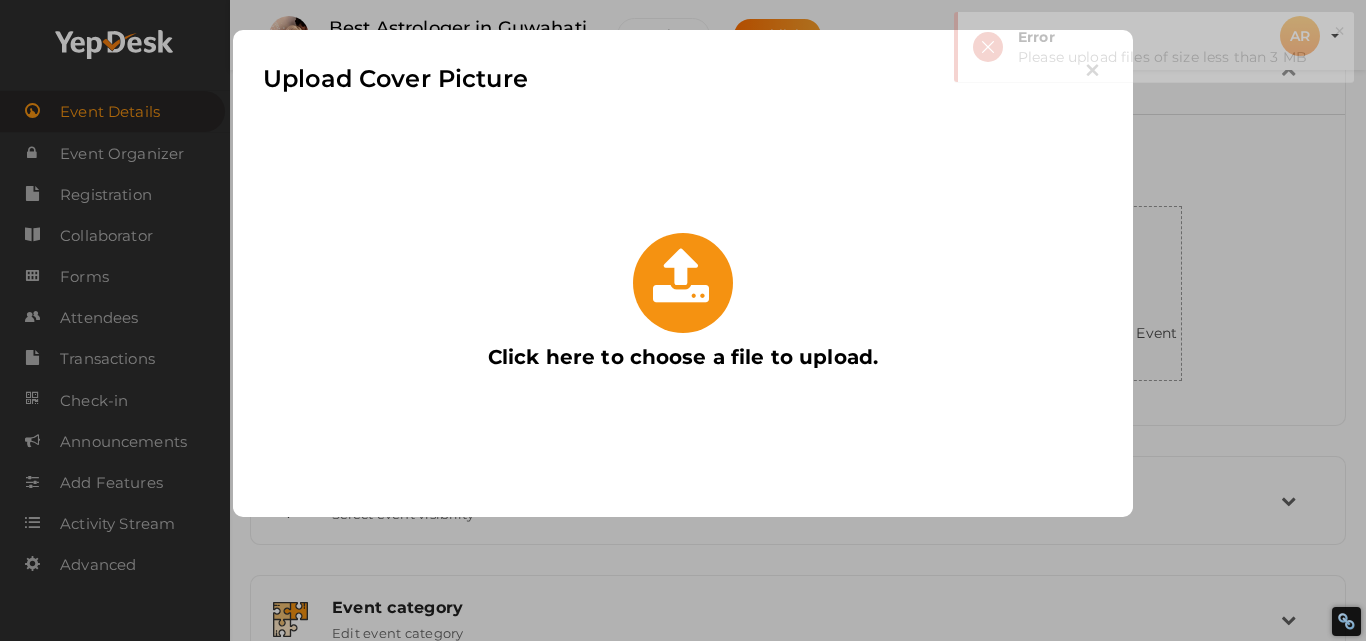 drag, startPoint x: 1227, startPoint y: 308, endPoint x: 1185, endPoint y: 310, distance: 42.047592 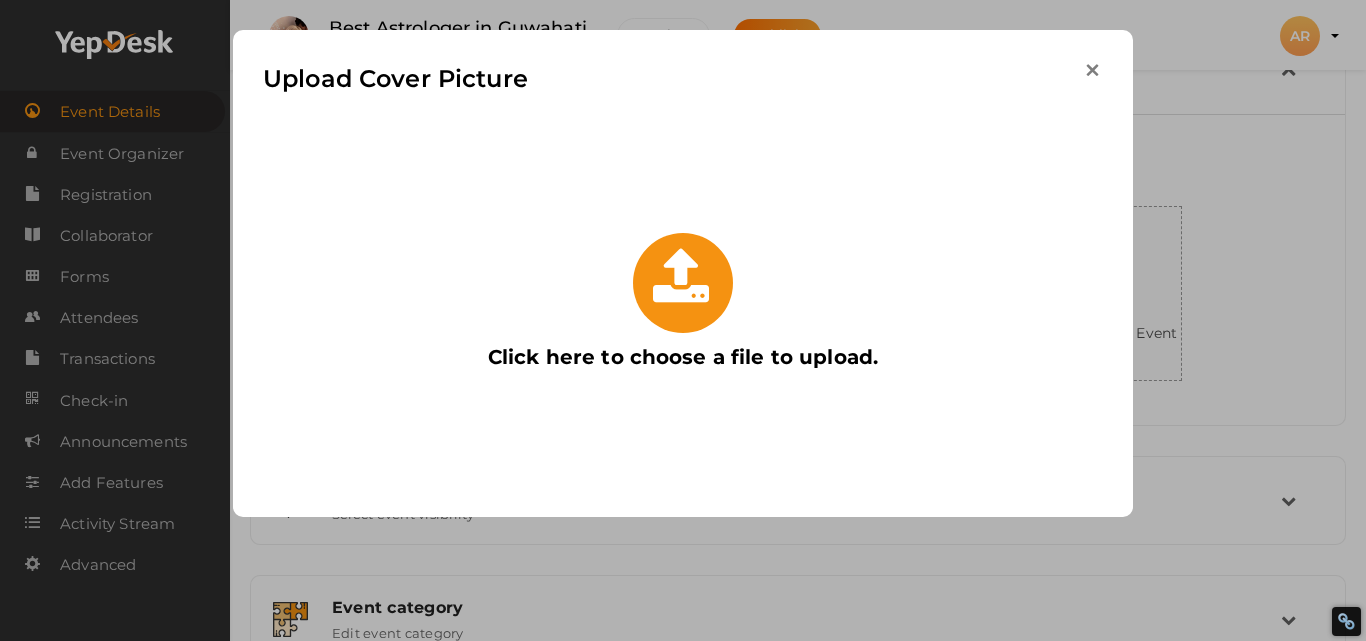 click at bounding box center (1092, 70) 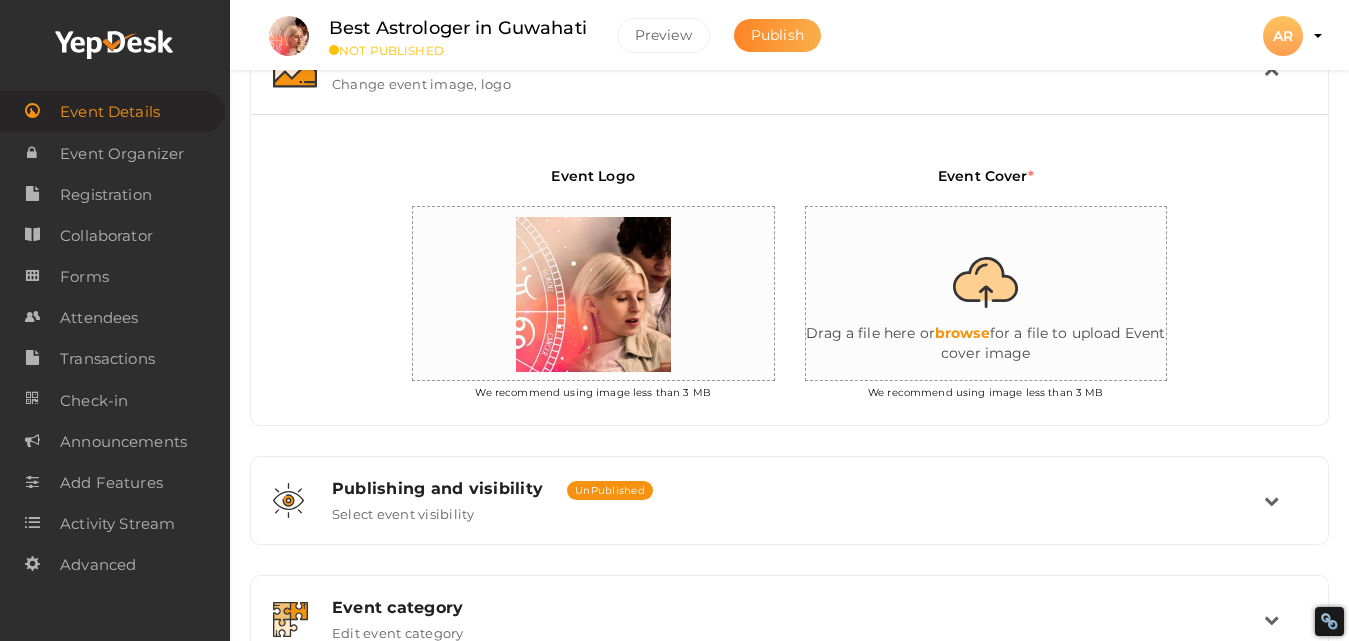 click on "Publish" at bounding box center (777, 35) 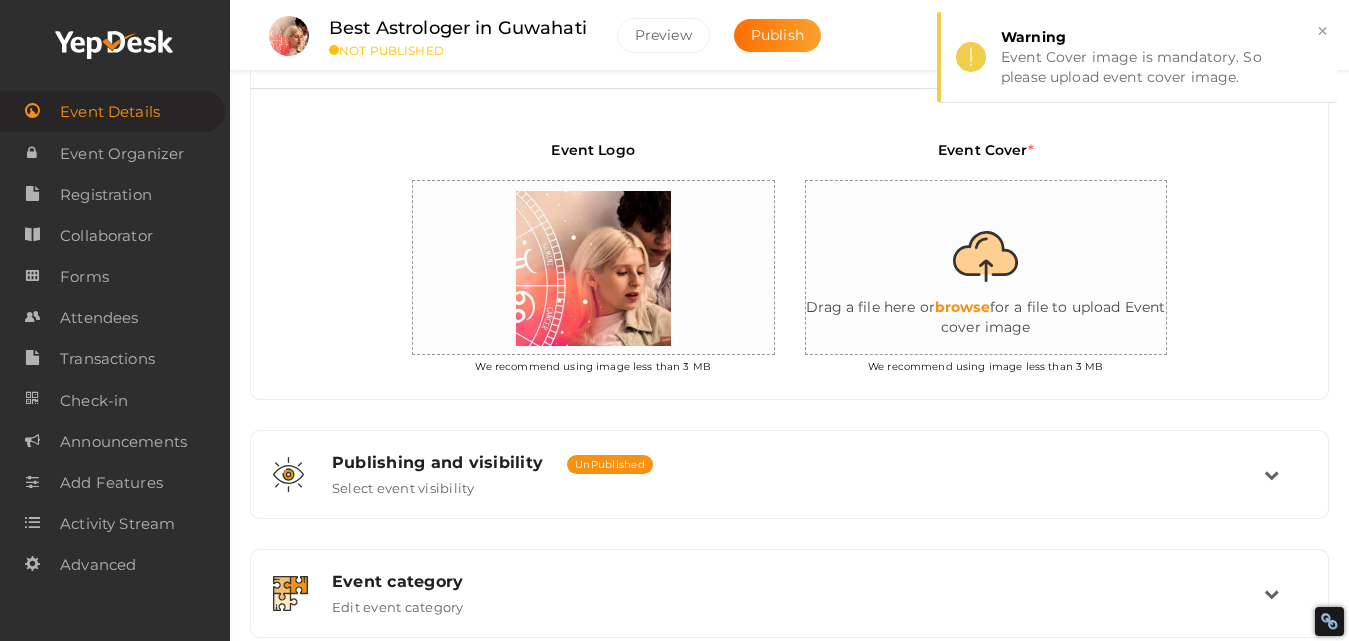 click at bounding box center [1006, 268] 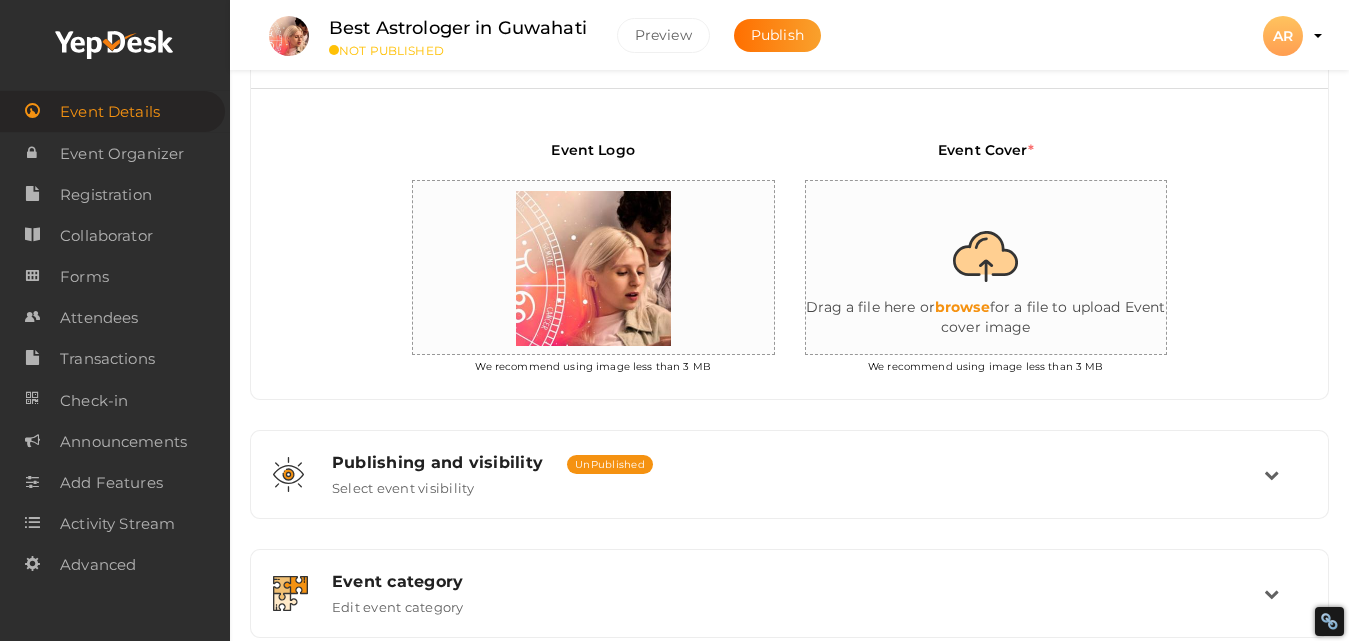 type on "C:\fakepath\7 tips to improve your love life.jpg" 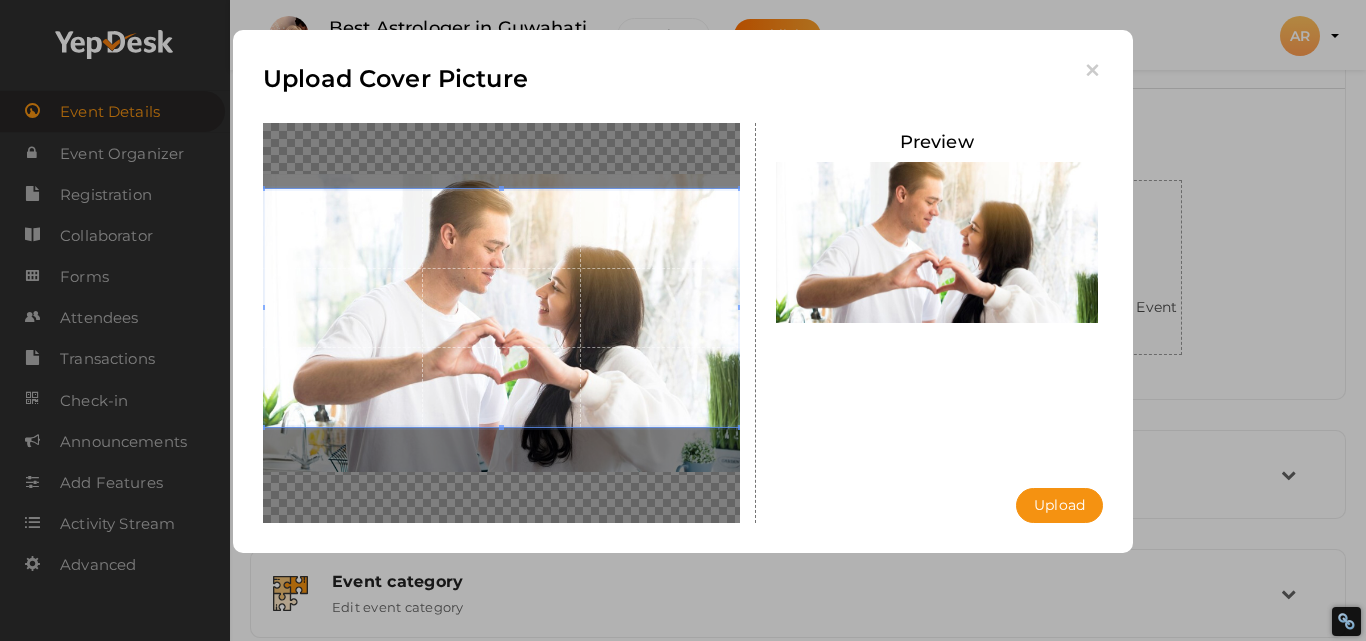 drag, startPoint x: 571, startPoint y: 286, endPoint x: 570, endPoint y: 247, distance: 39.012817 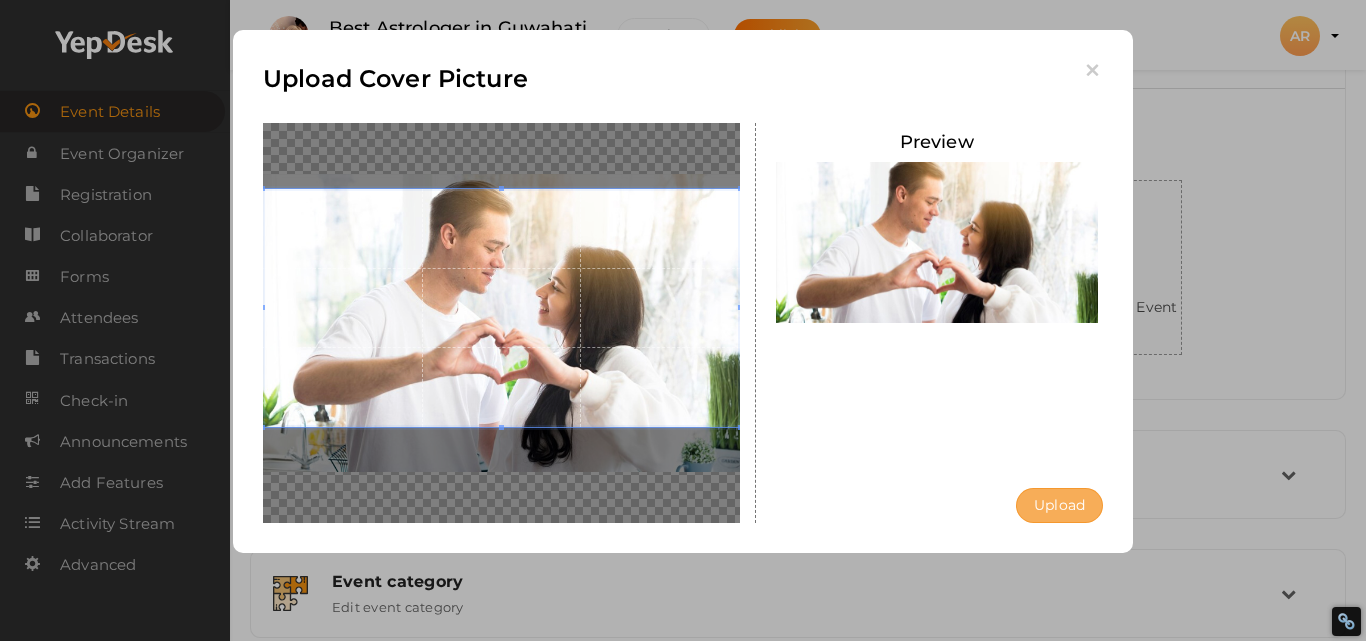 click on "Upload" at bounding box center [1059, 505] 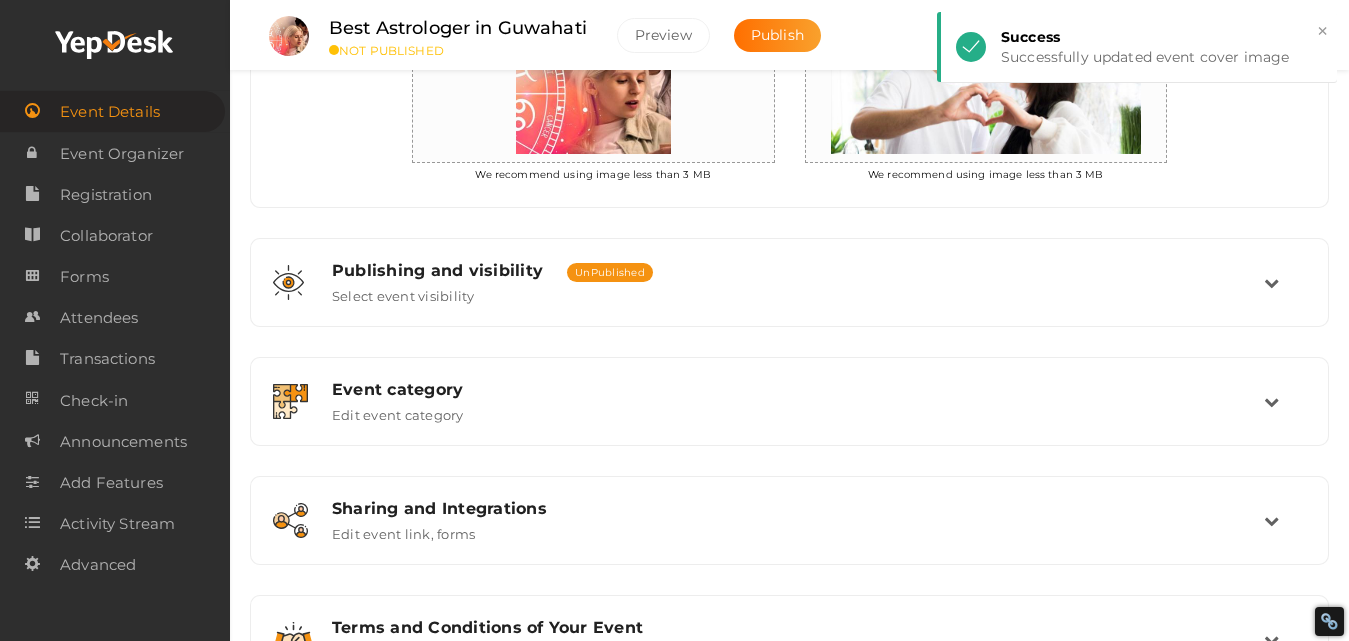 scroll, scrollTop: 439, scrollLeft: 0, axis: vertical 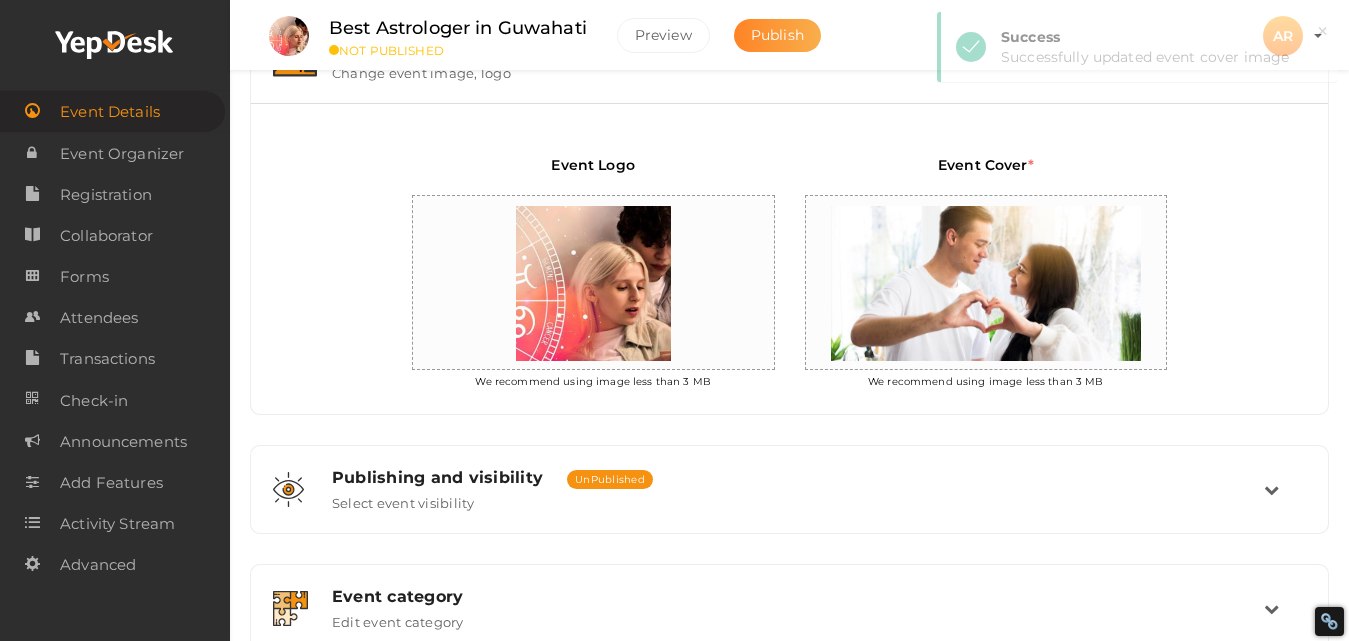 click on "Publish" at bounding box center (777, 35) 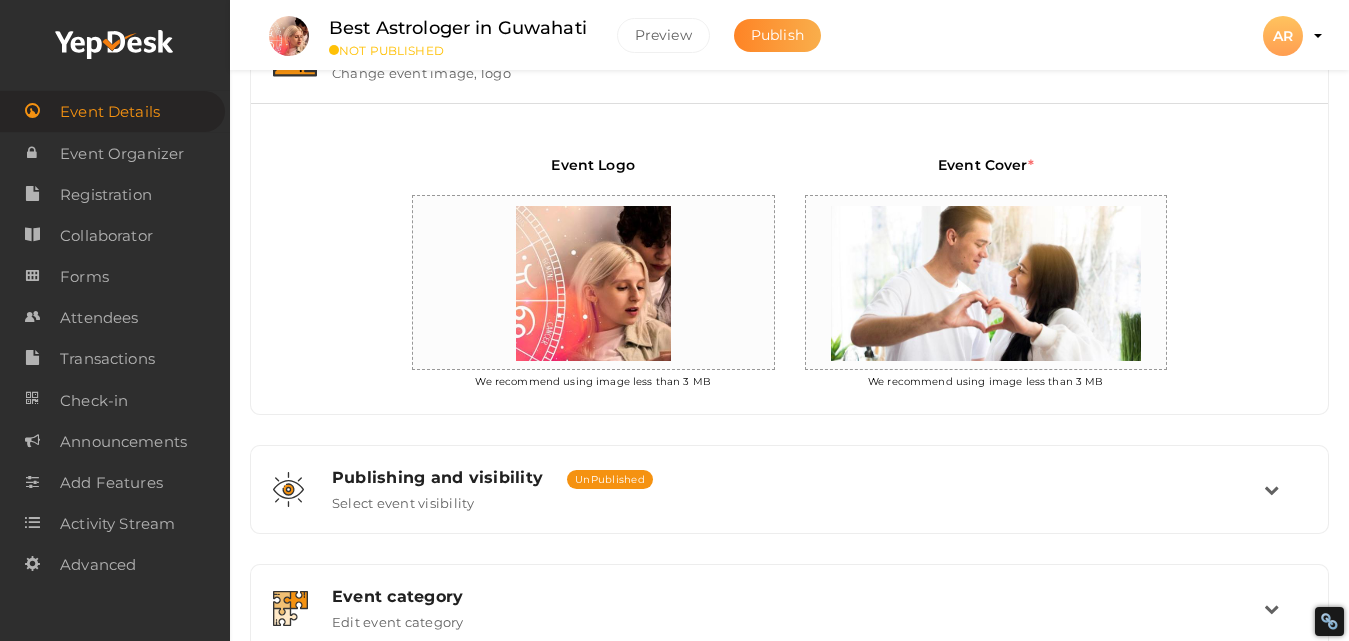 click on "Publish" at bounding box center [777, 35] 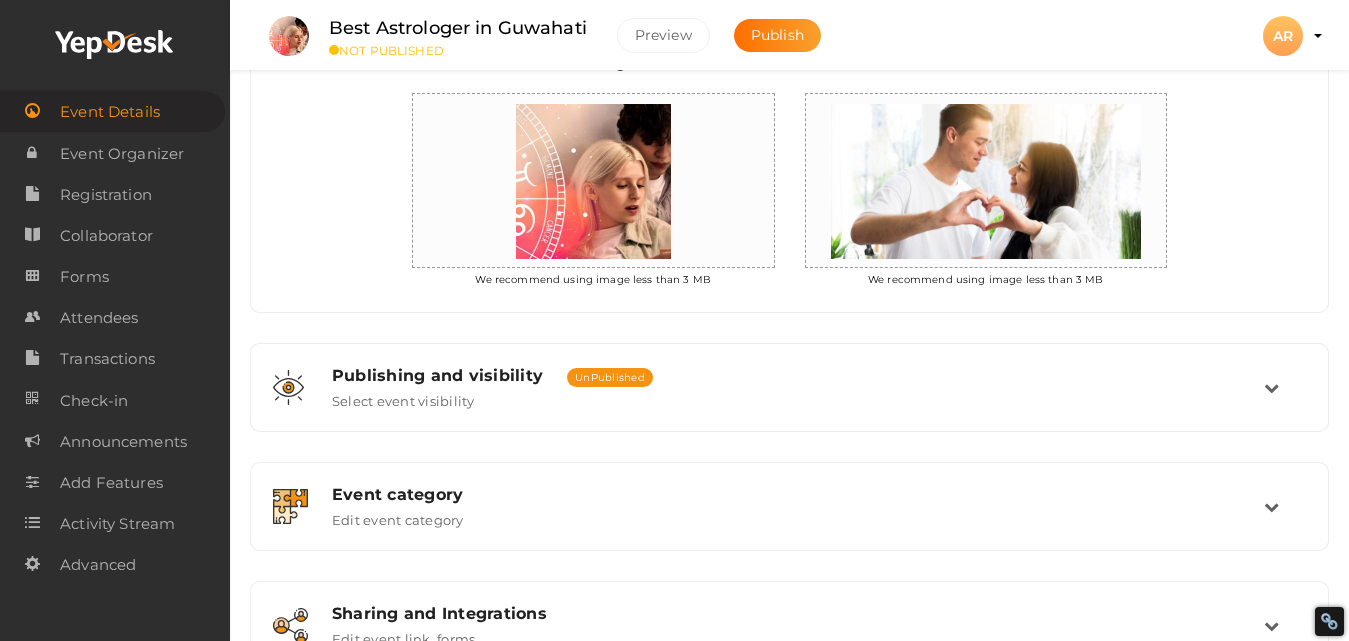 scroll, scrollTop: 739, scrollLeft: 0, axis: vertical 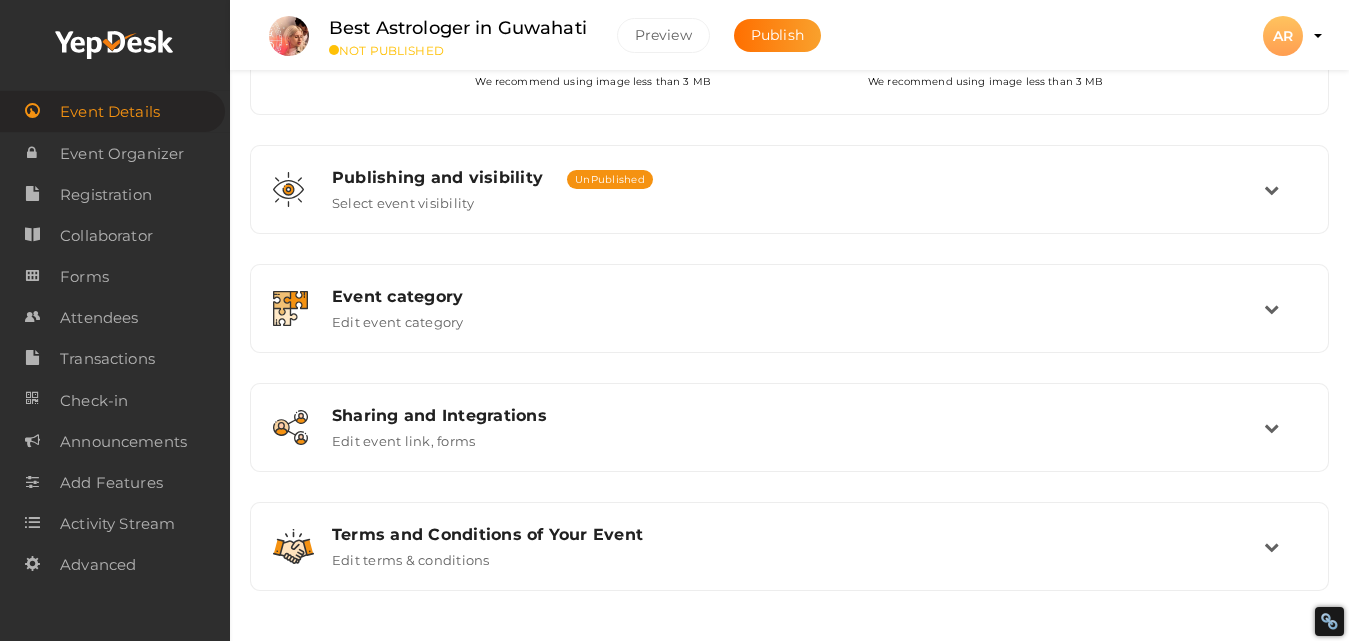 click on "Sharing and Integrations" at bounding box center (798, 415) 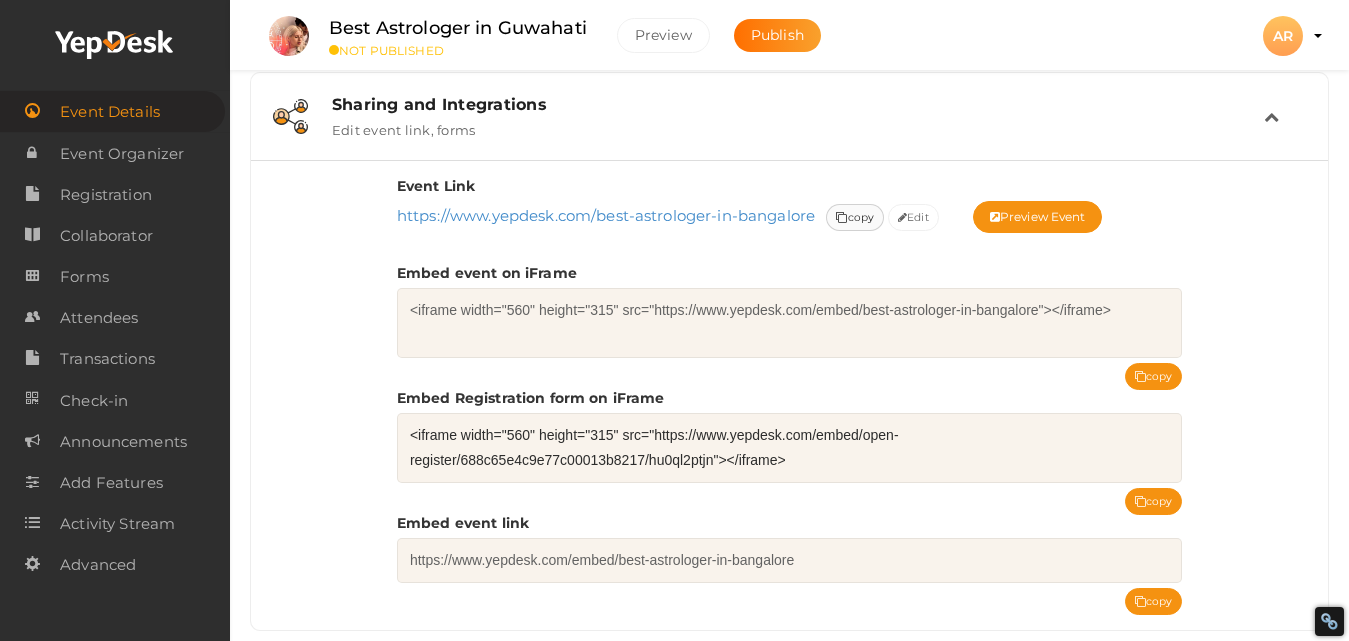 click on "copy" at bounding box center (855, 217) 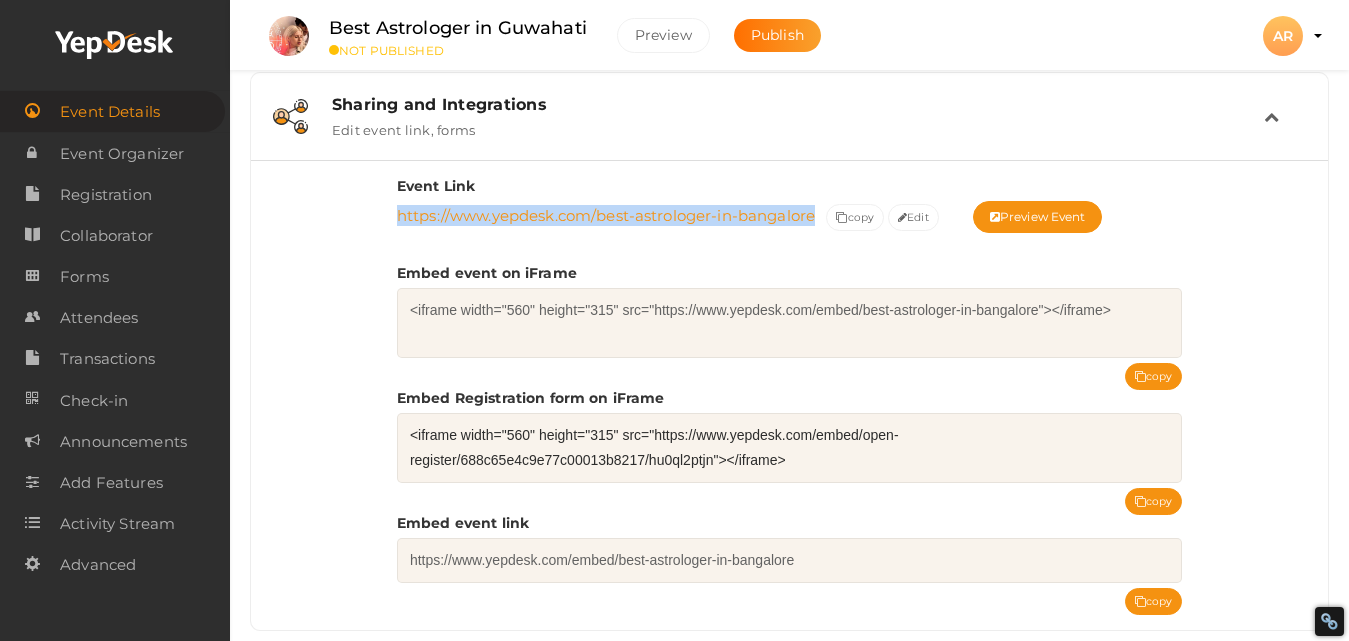 drag, startPoint x: 394, startPoint y: 215, endPoint x: 819, endPoint y: 206, distance: 425.09528 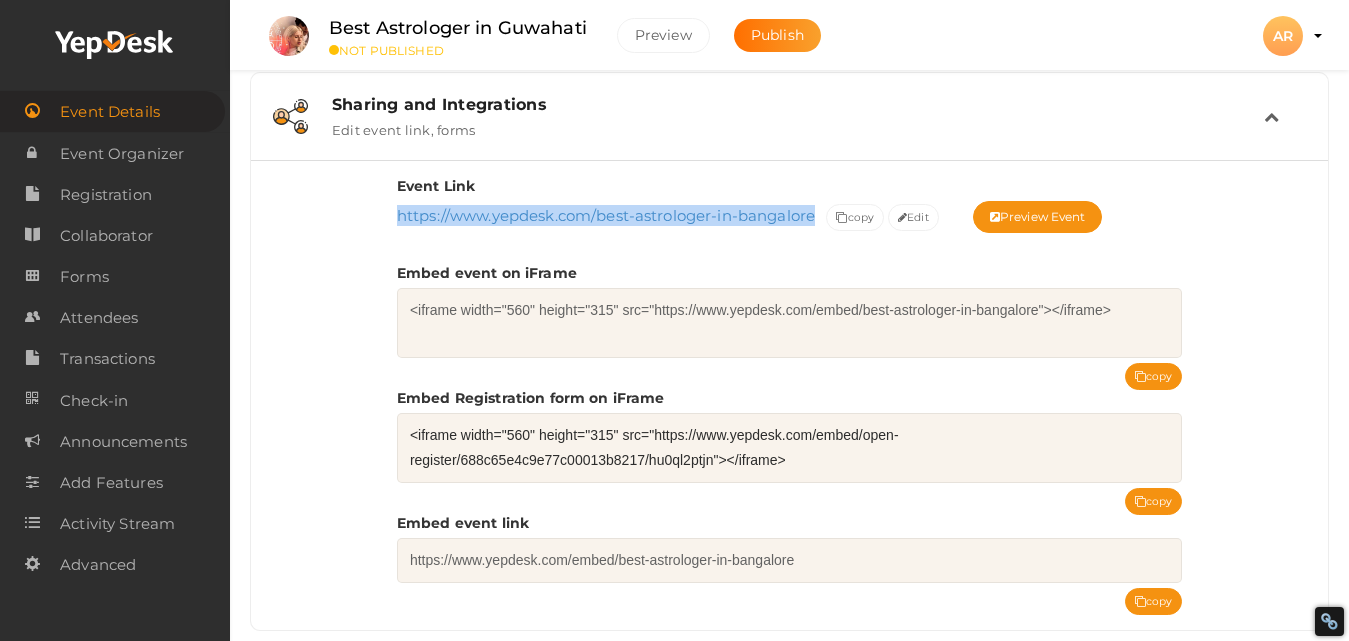 copy on "https://www.yepdesk.com/best-astrologer-in-bangalore" 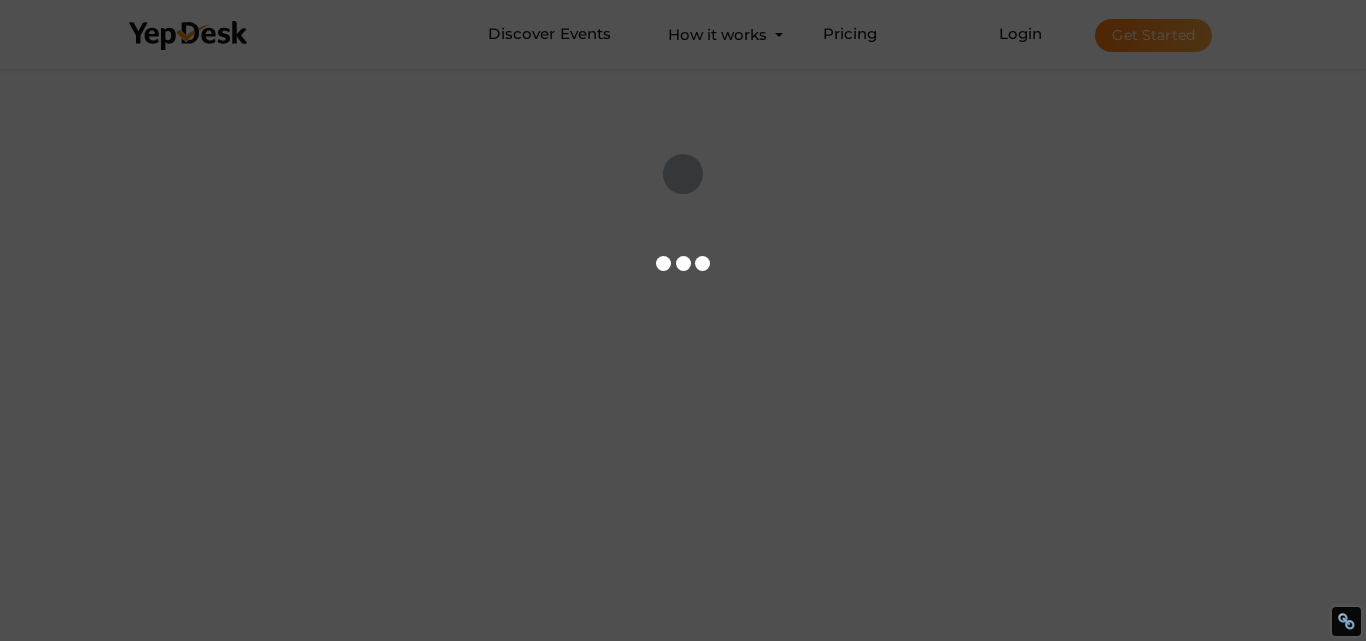 scroll, scrollTop: 0, scrollLeft: 0, axis: both 